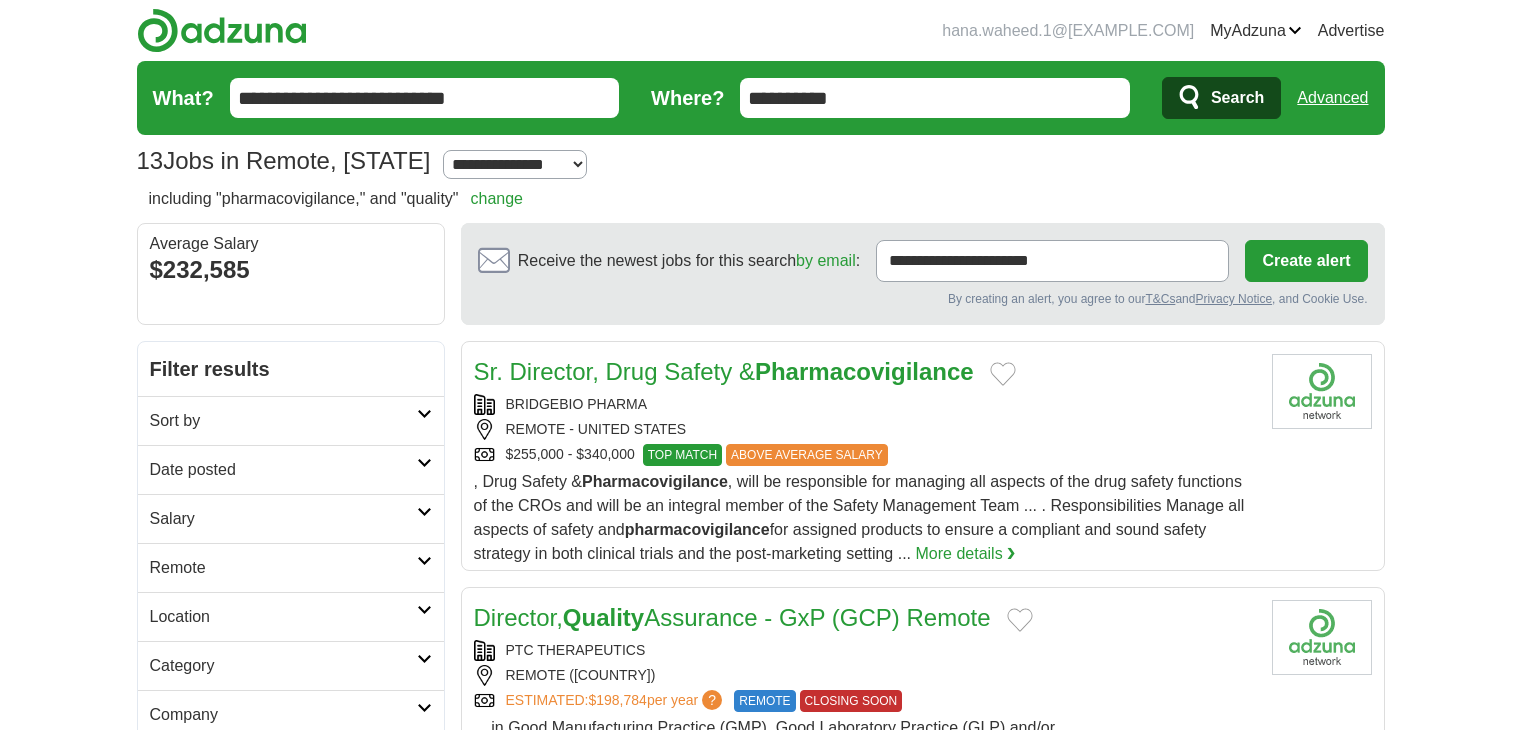 click on "Advanced" at bounding box center [1332, 98] 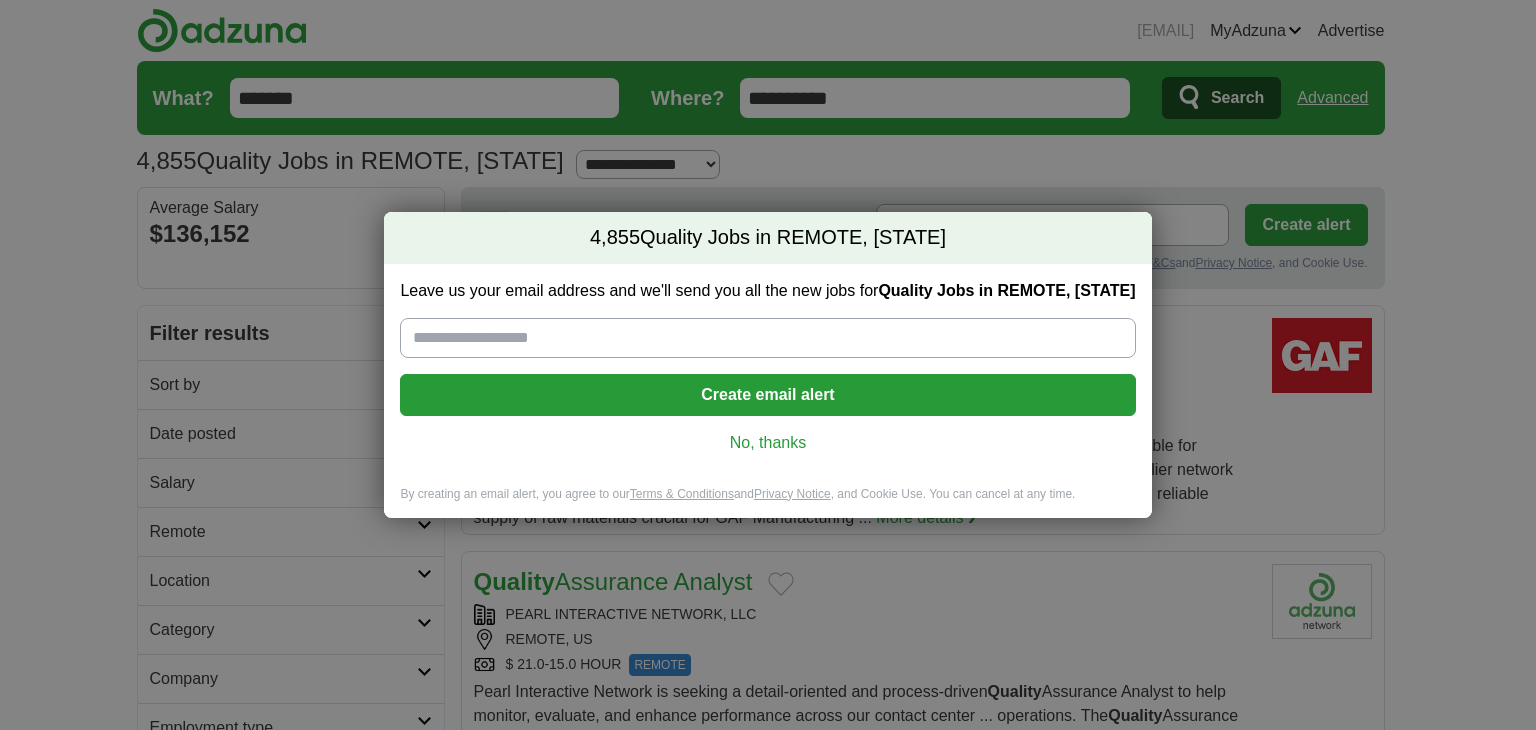 scroll, scrollTop: 0, scrollLeft: 0, axis: both 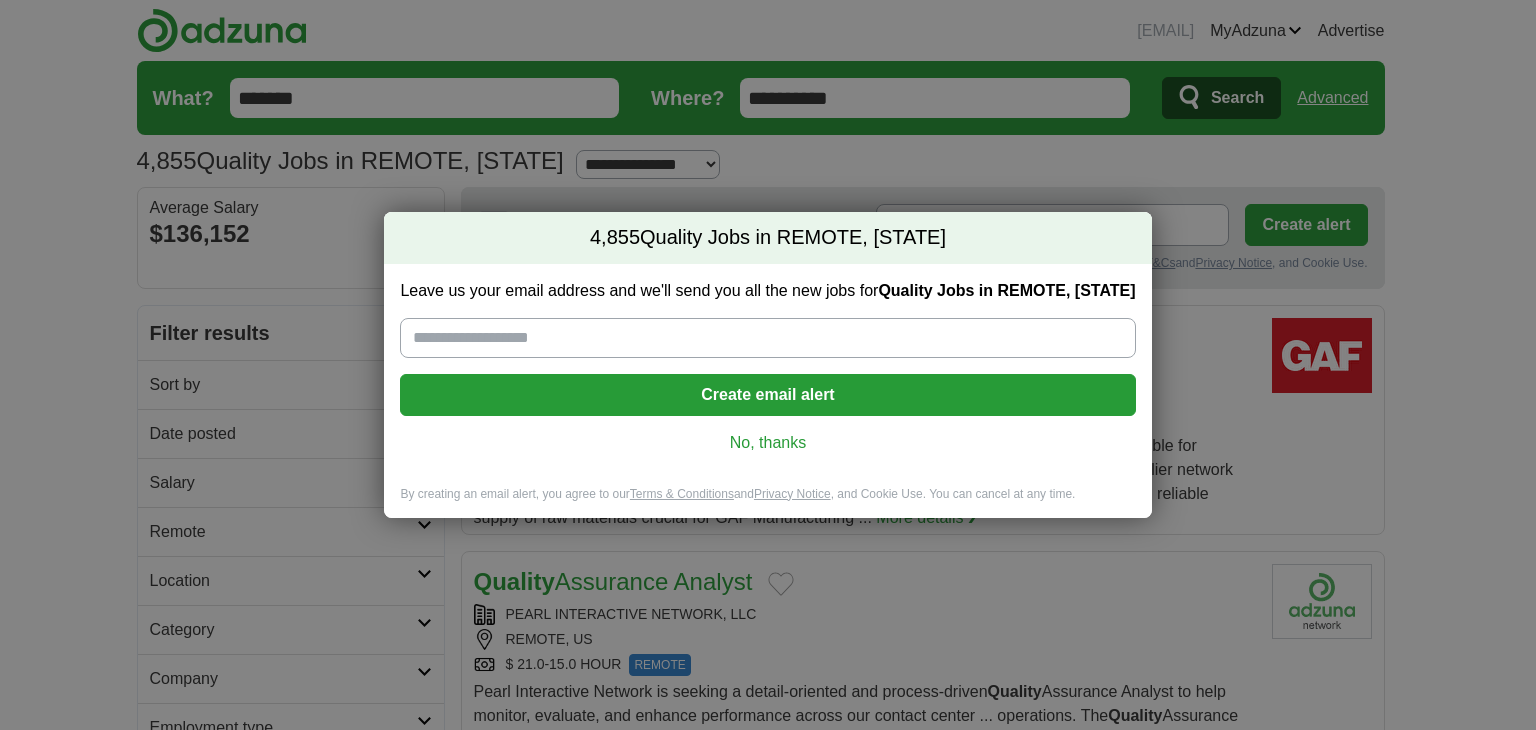 click on "No, thanks" at bounding box center [767, 443] 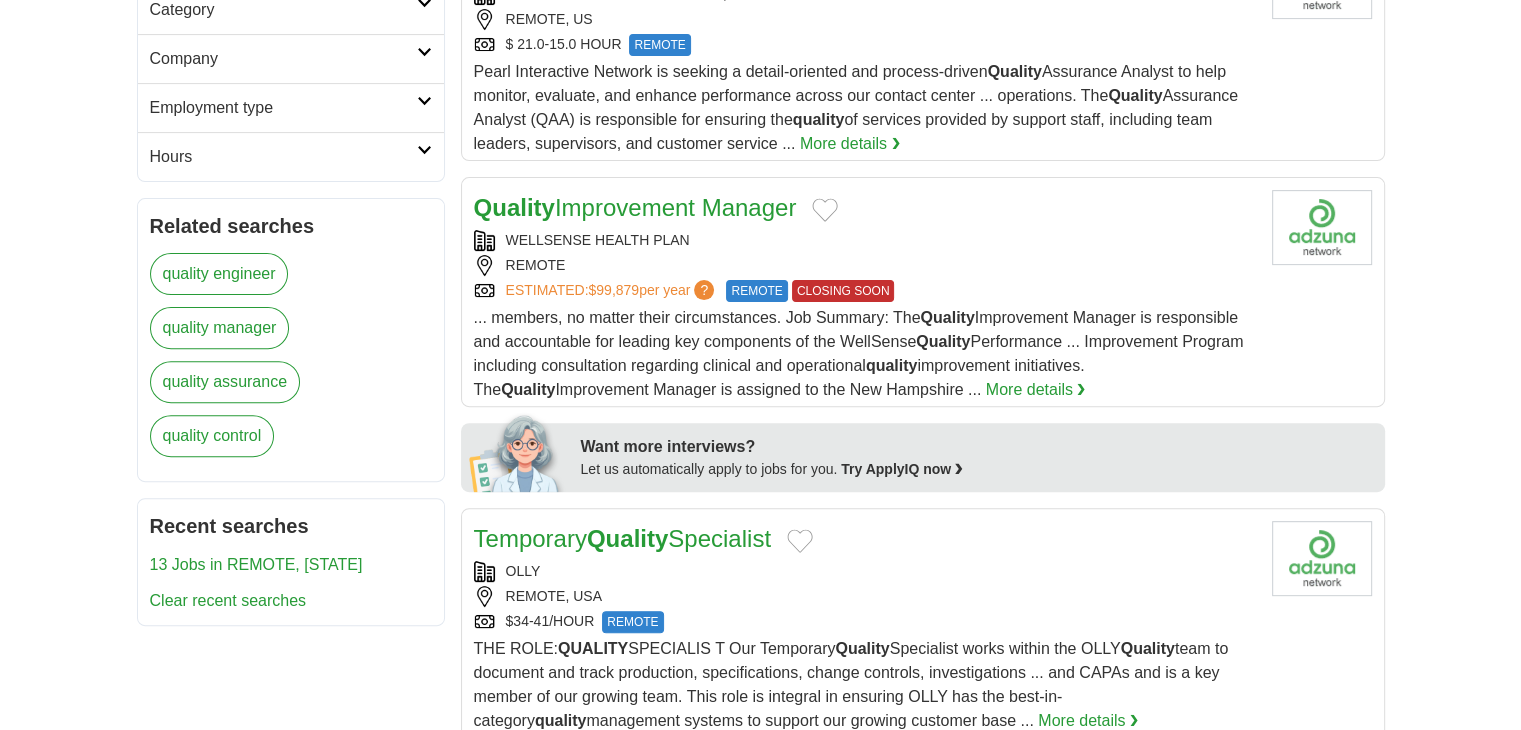 scroll, scrollTop: 0, scrollLeft: 0, axis: both 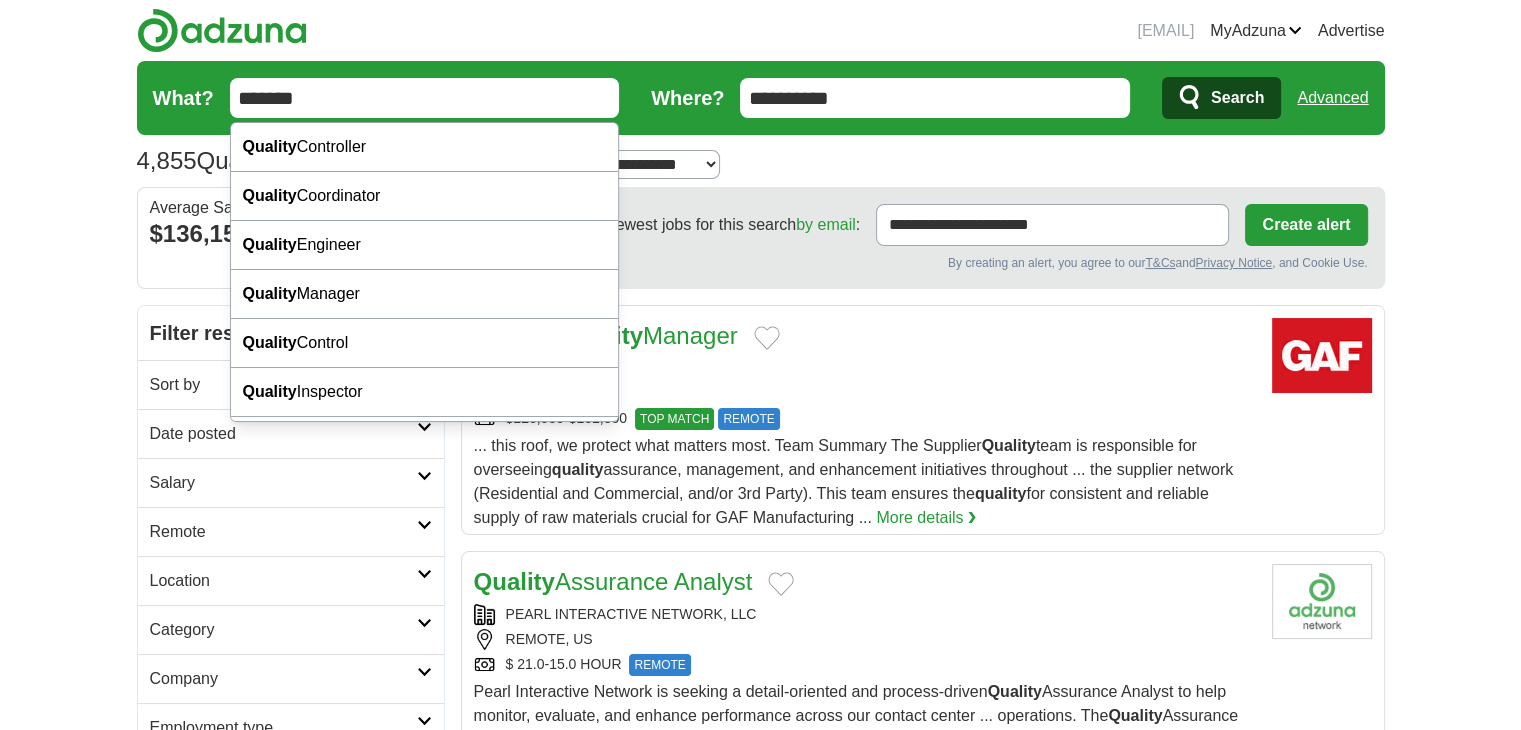 drag, startPoint x: 536, startPoint y: 95, endPoint x: 179, endPoint y: 101, distance: 357.0504 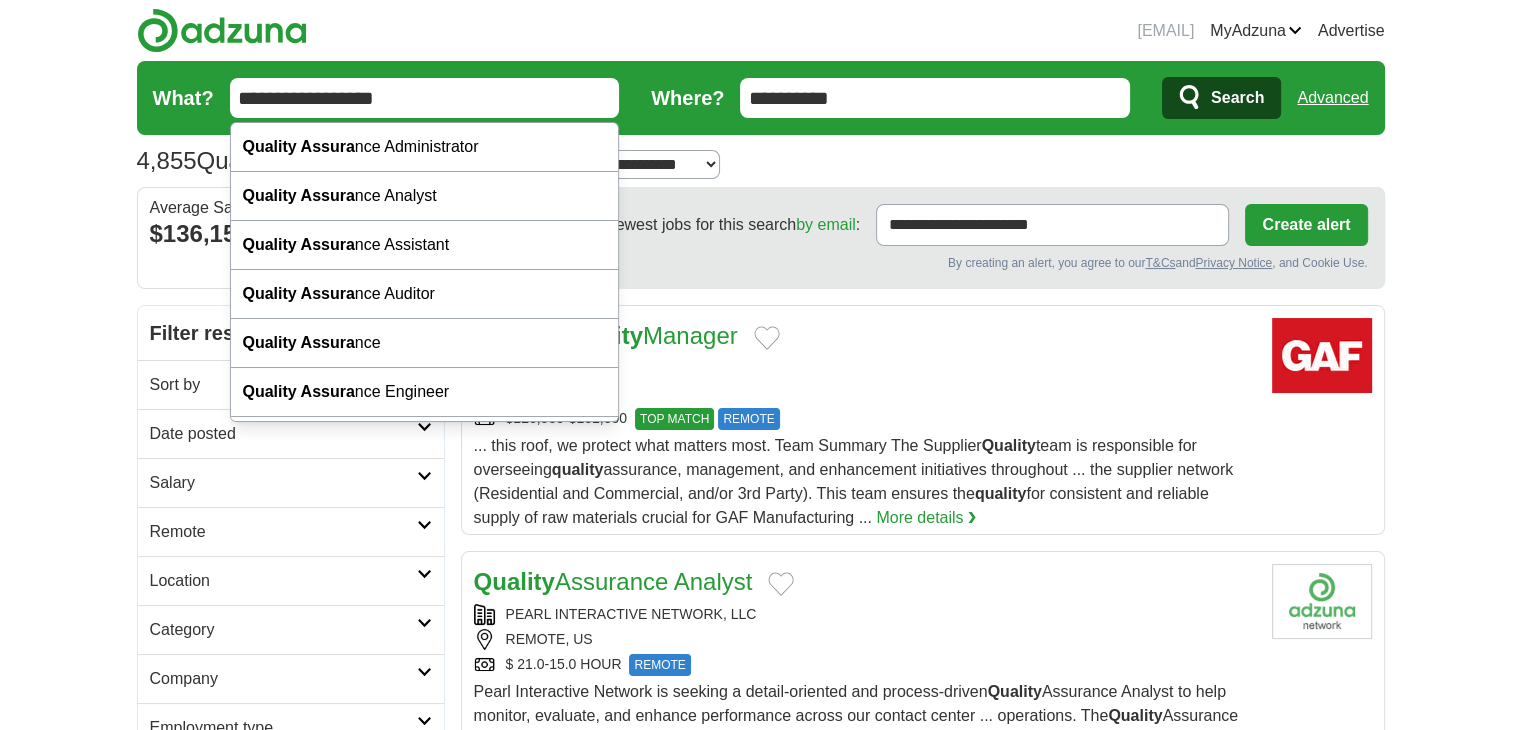 type on "**********" 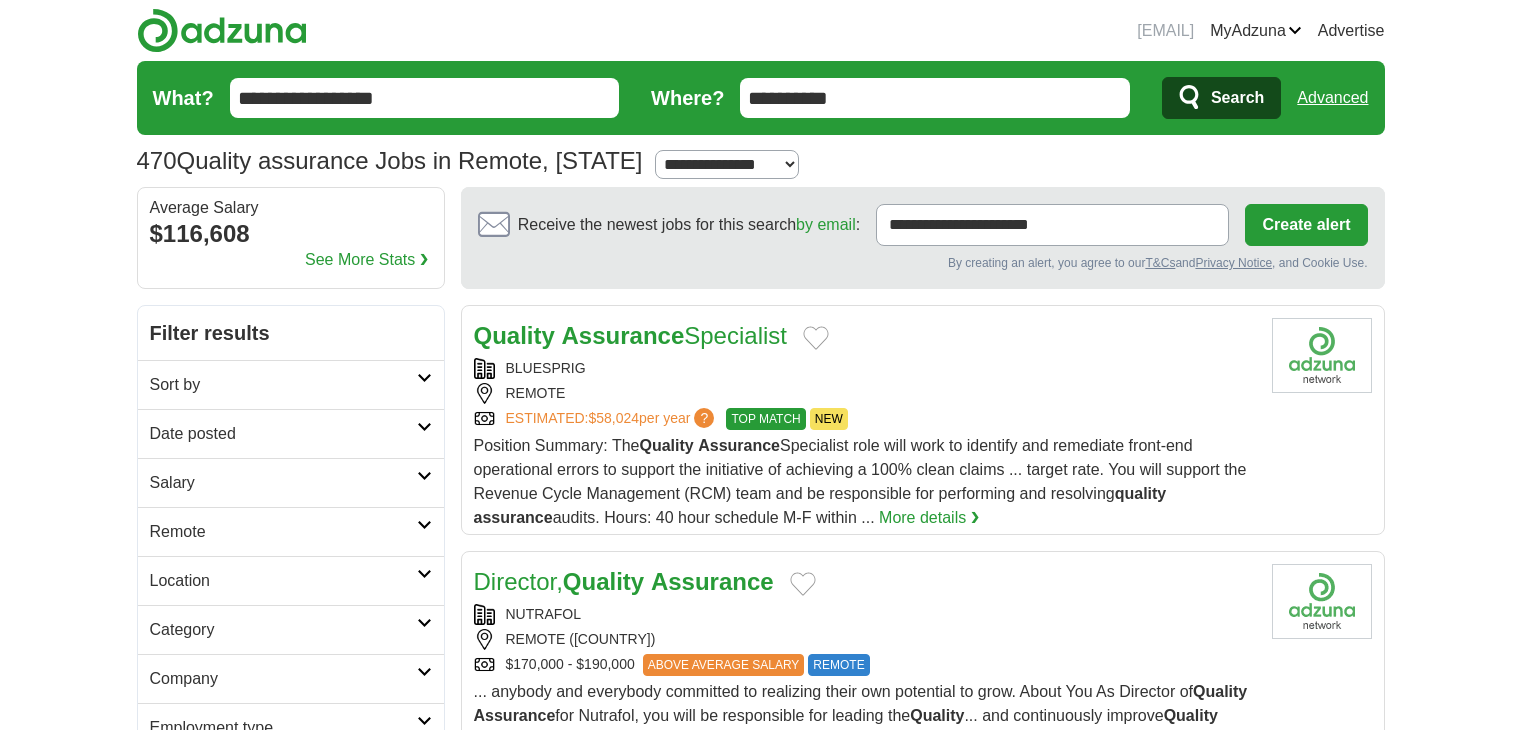 scroll, scrollTop: 0, scrollLeft: 0, axis: both 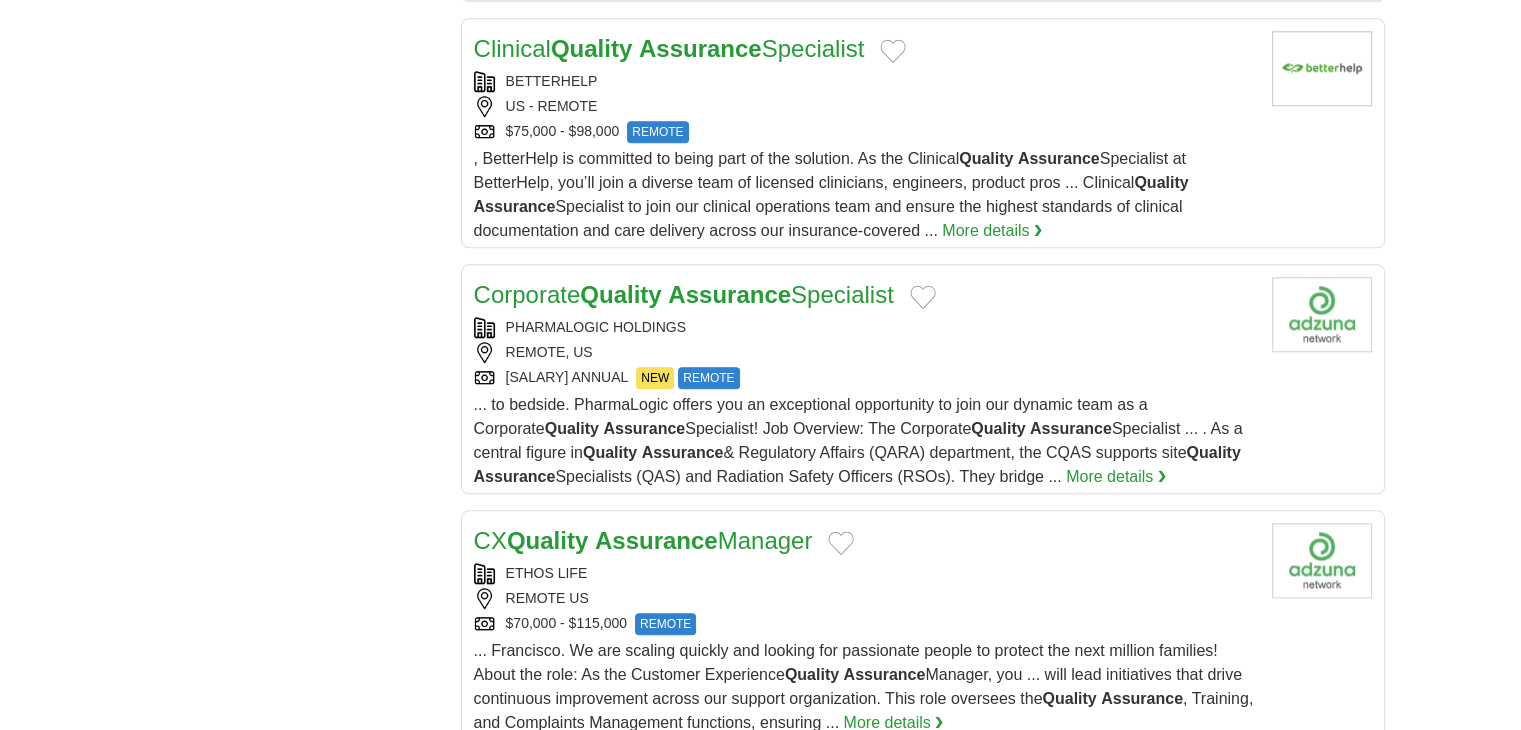 click on "Assurance" at bounding box center (700, 48) 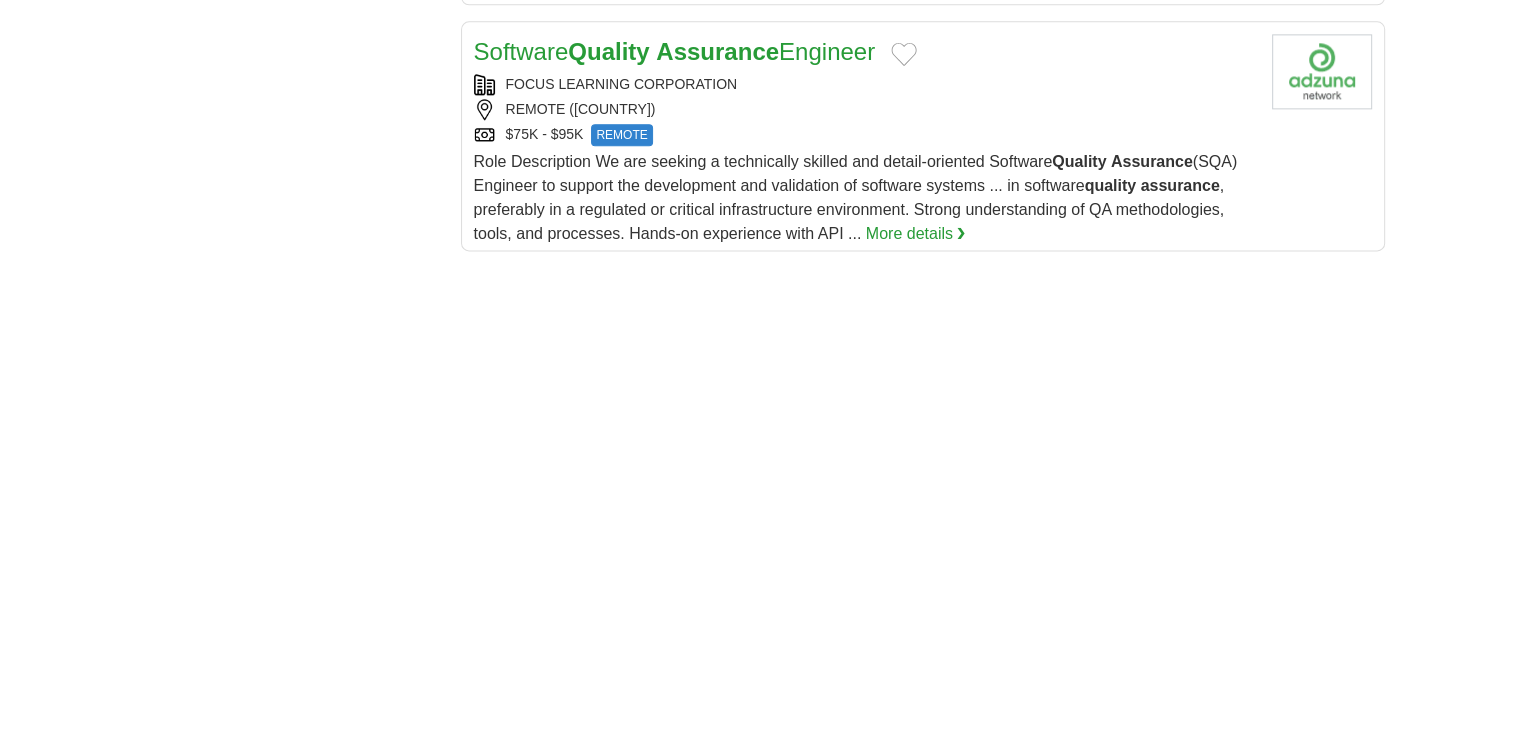 scroll, scrollTop: 0, scrollLeft: 0, axis: both 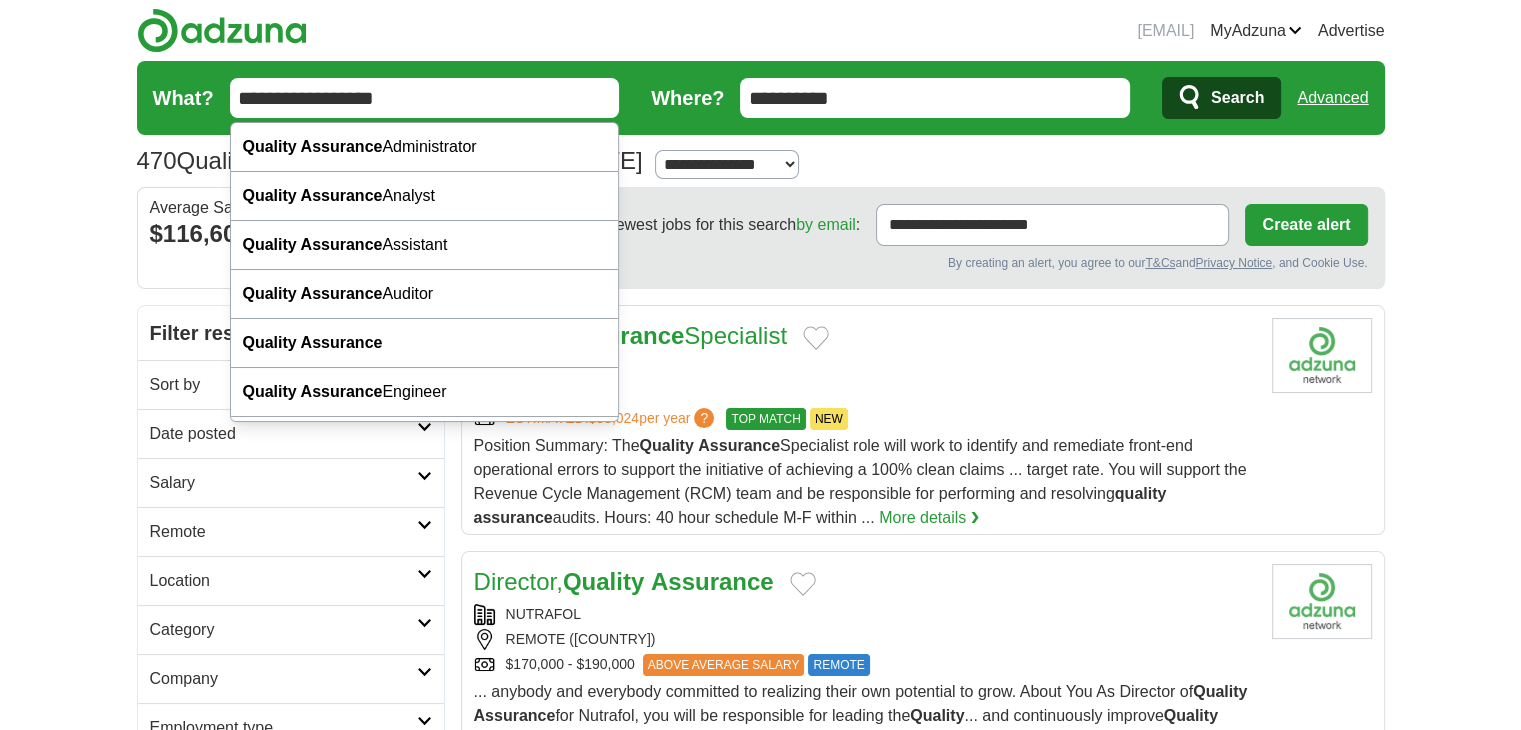 drag, startPoint x: 475, startPoint y: 92, endPoint x: 156, endPoint y: 101, distance: 319.12692 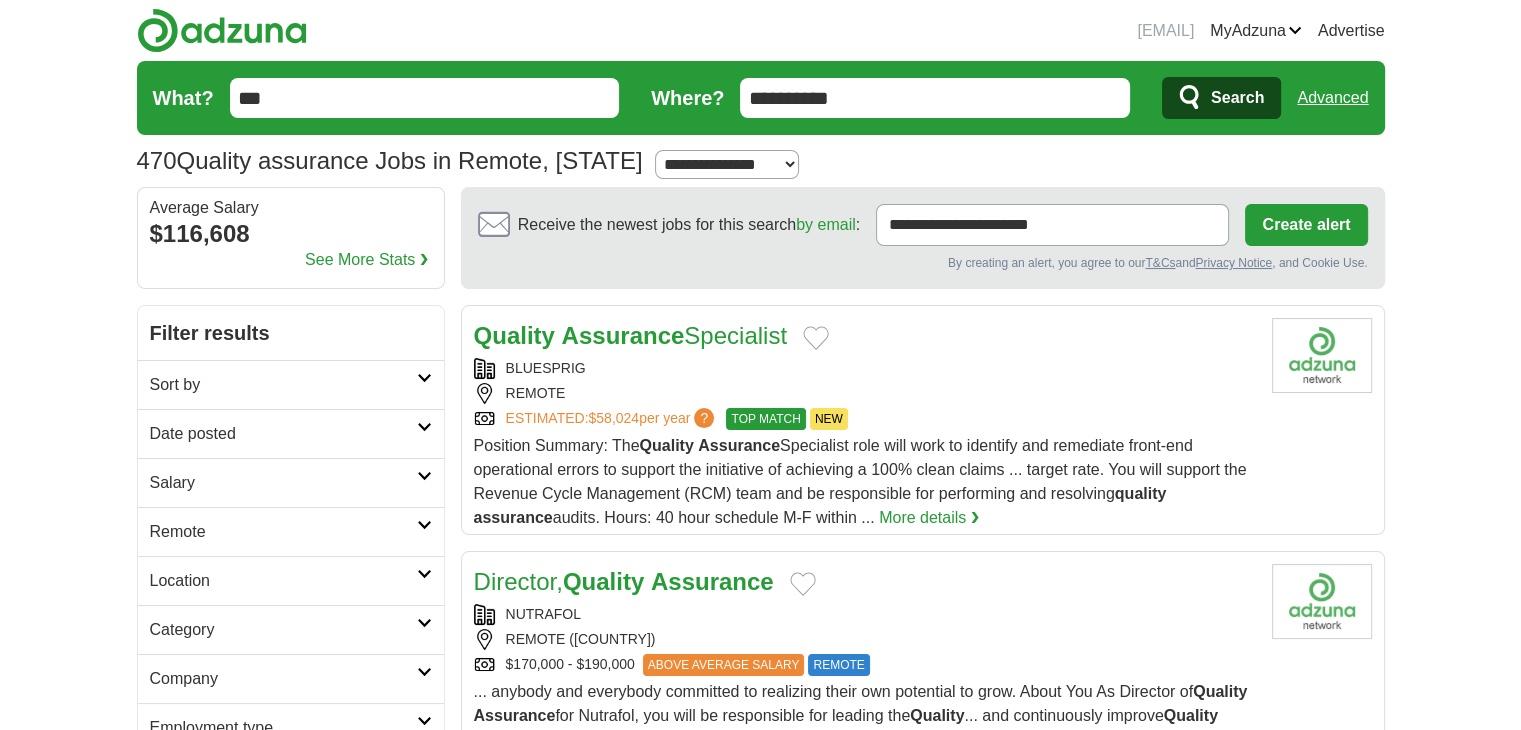 type on "***" 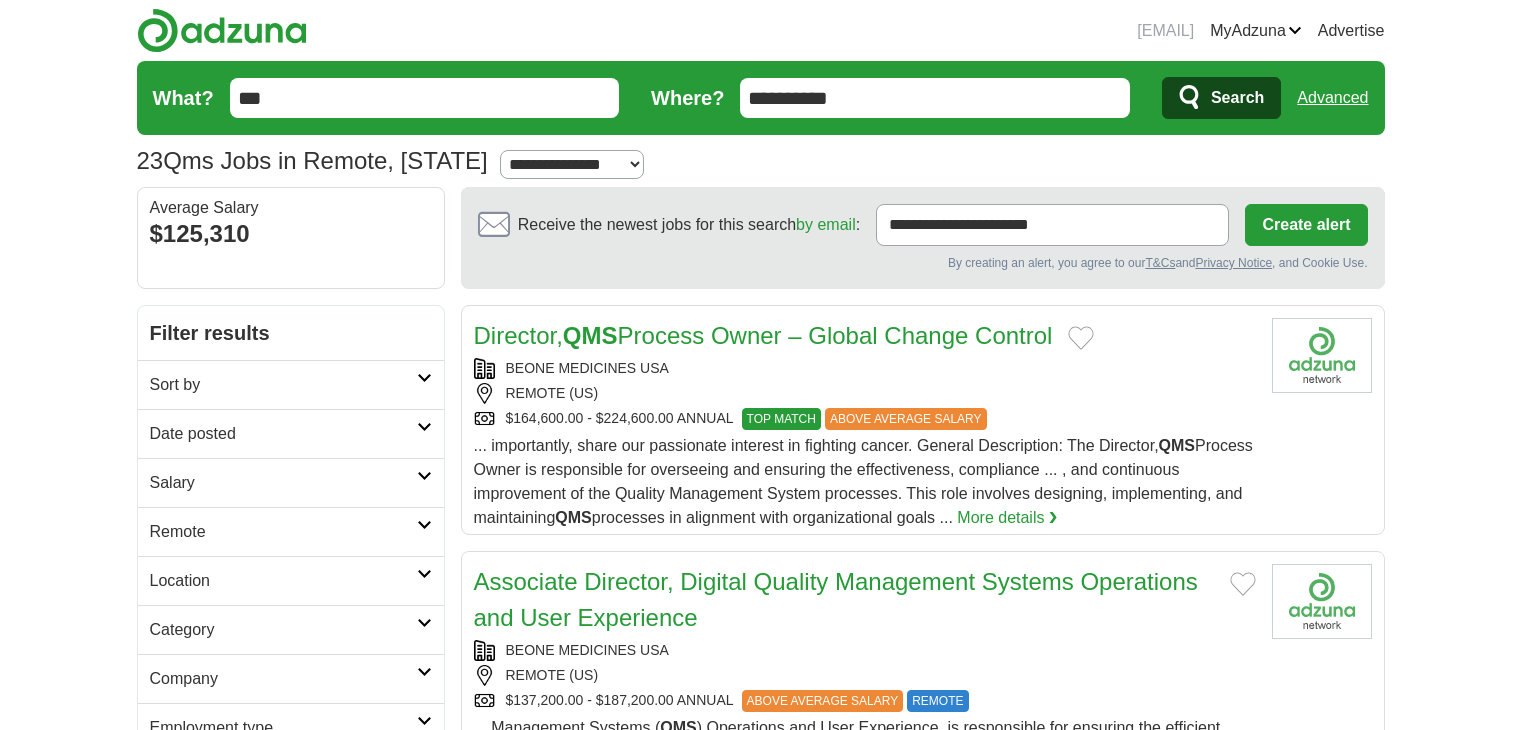 scroll, scrollTop: 0, scrollLeft: 0, axis: both 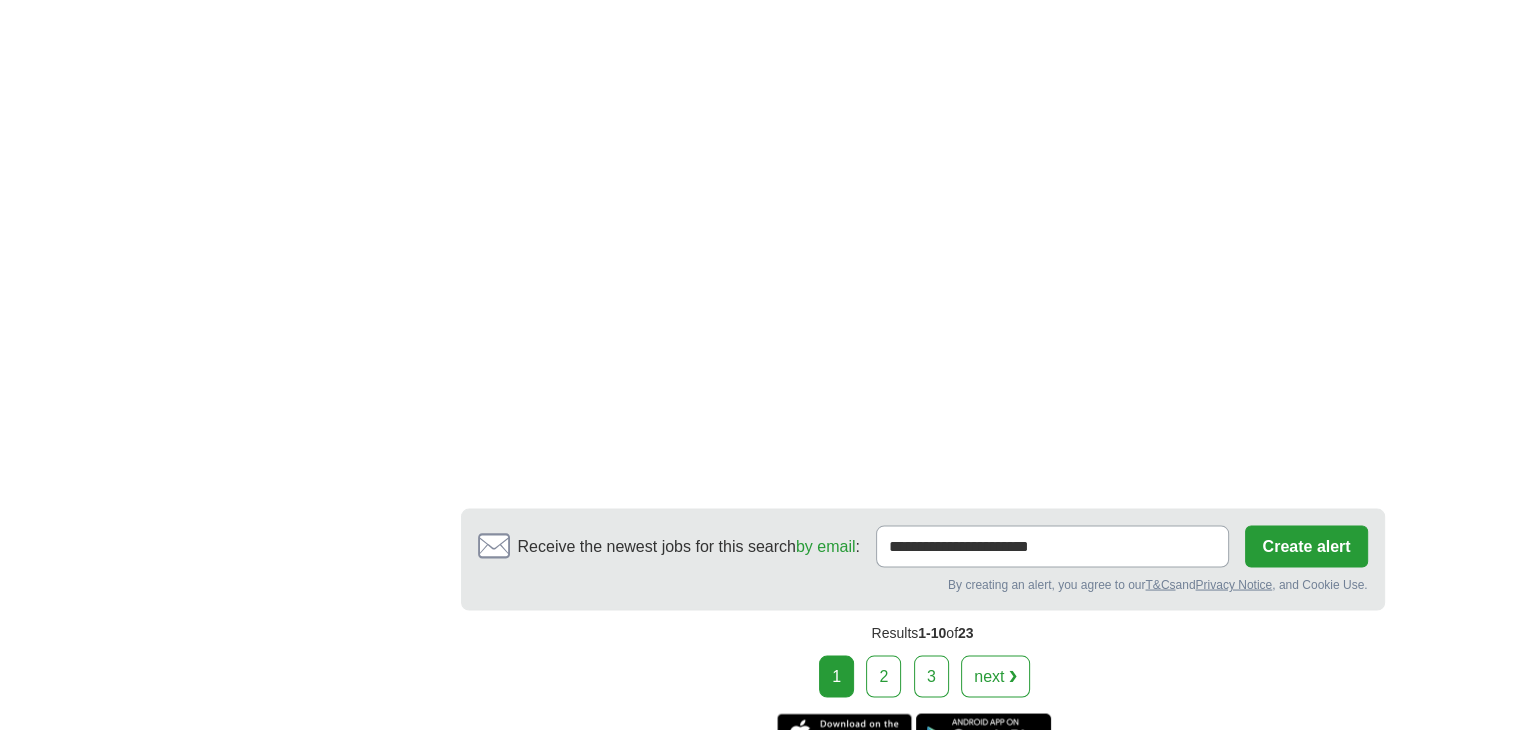 drag, startPoint x: 0, startPoint y: 0, endPoint x: 1535, endPoint y: 695, distance: 1685.0074 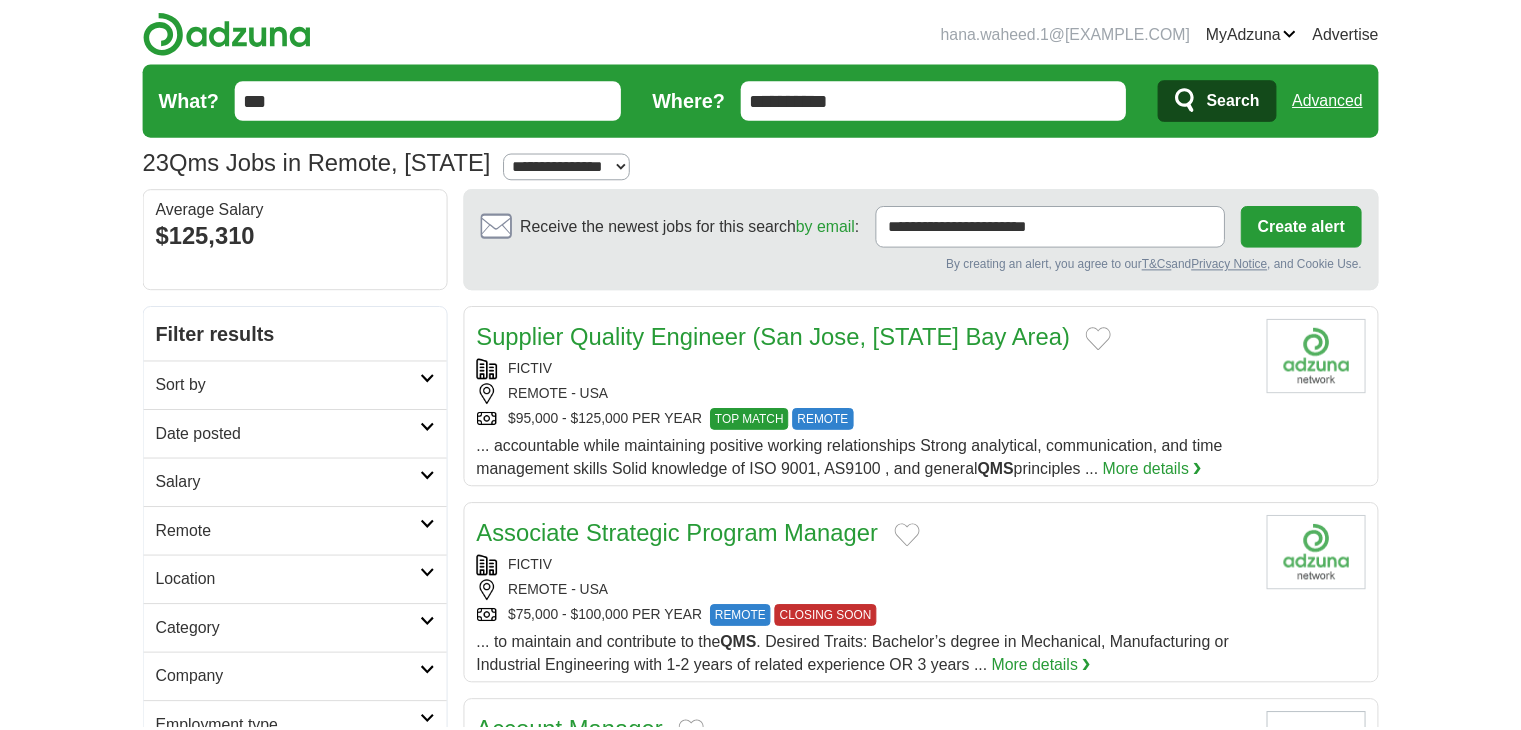 scroll, scrollTop: 16, scrollLeft: 0, axis: vertical 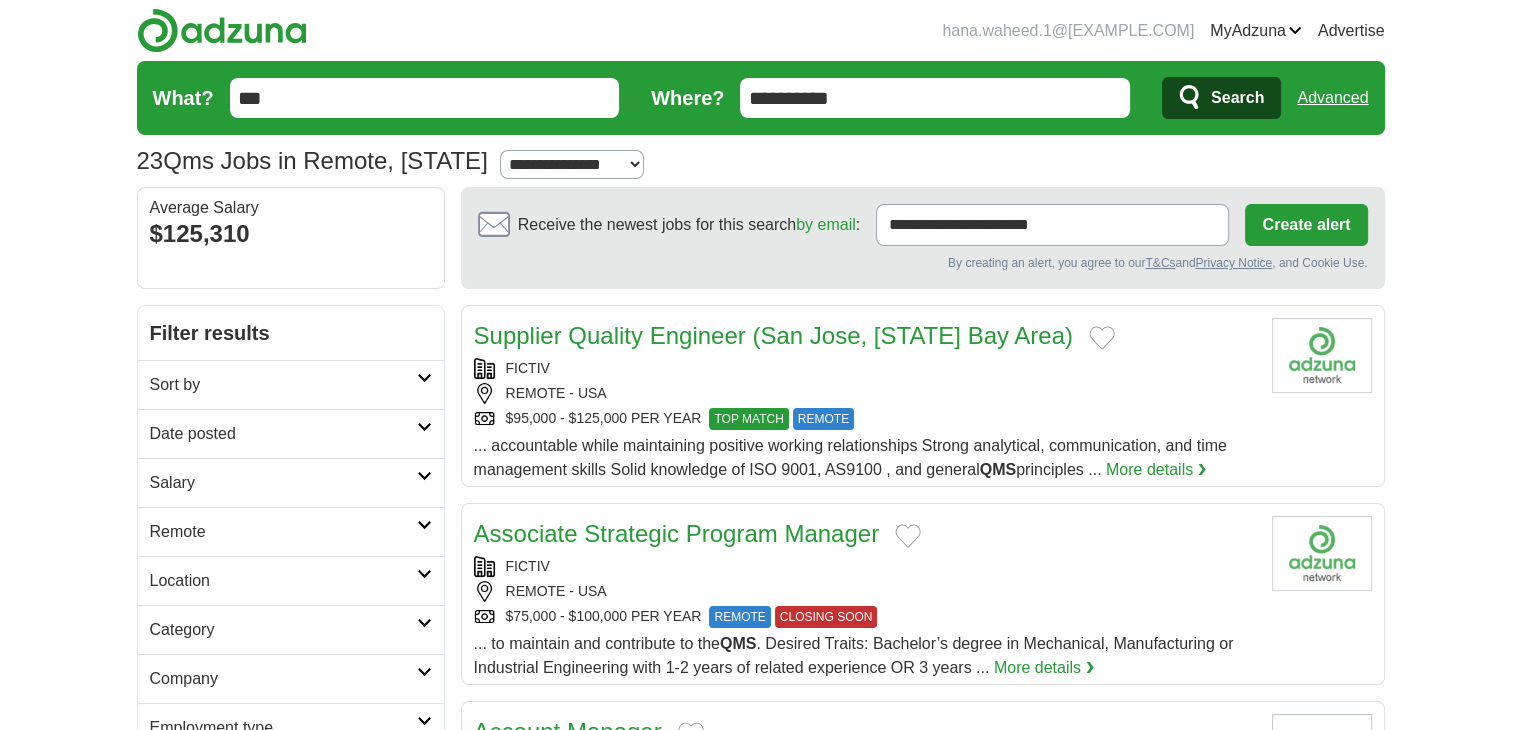 drag, startPoint x: 520, startPoint y: 93, endPoint x: 164, endPoint y: 81, distance: 356.20218 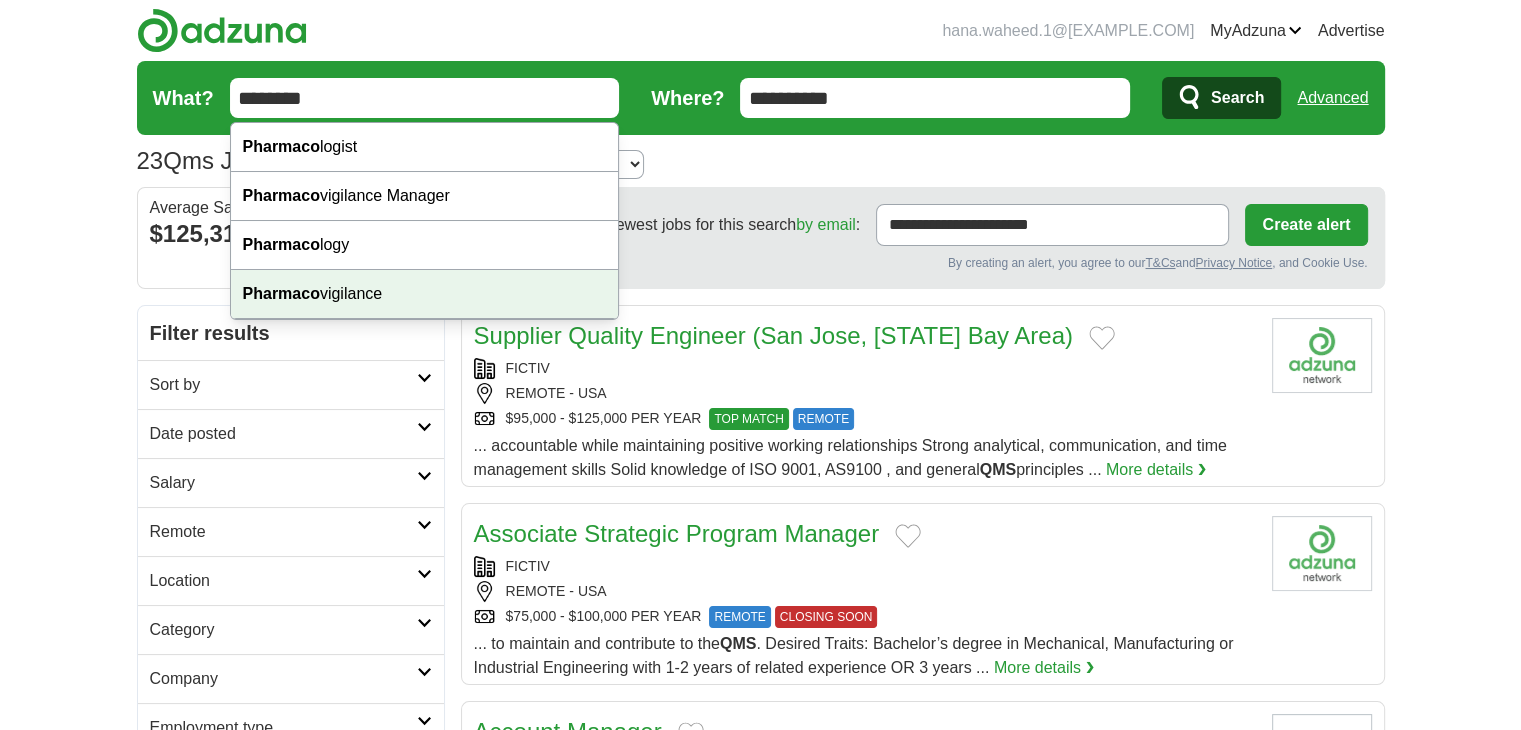 click on "Pharmaco" at bounding box center [281, 293] 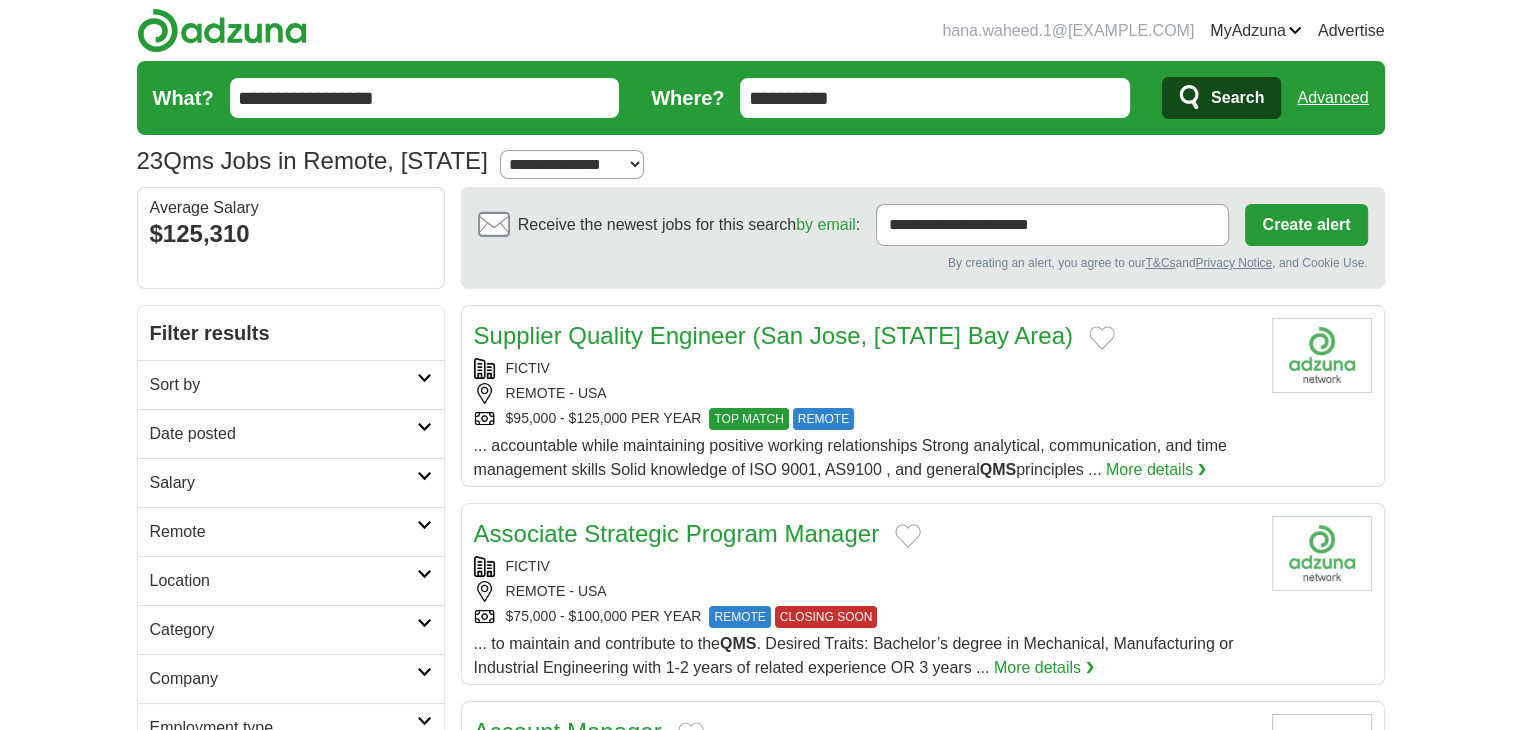 click on "**********" at bounding box center [425, 98] 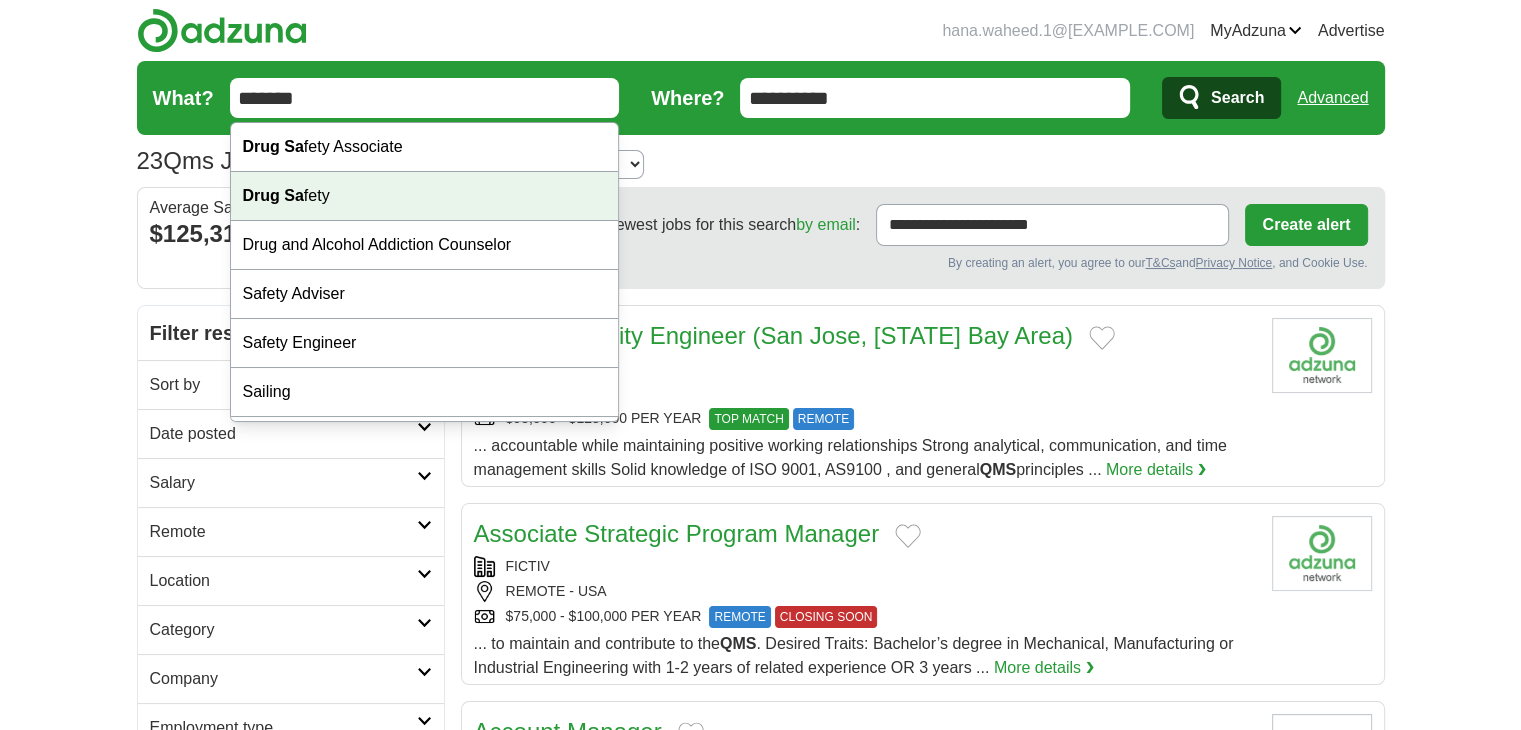 click on "Drug Sa fety" at bounding box center (425, 196) 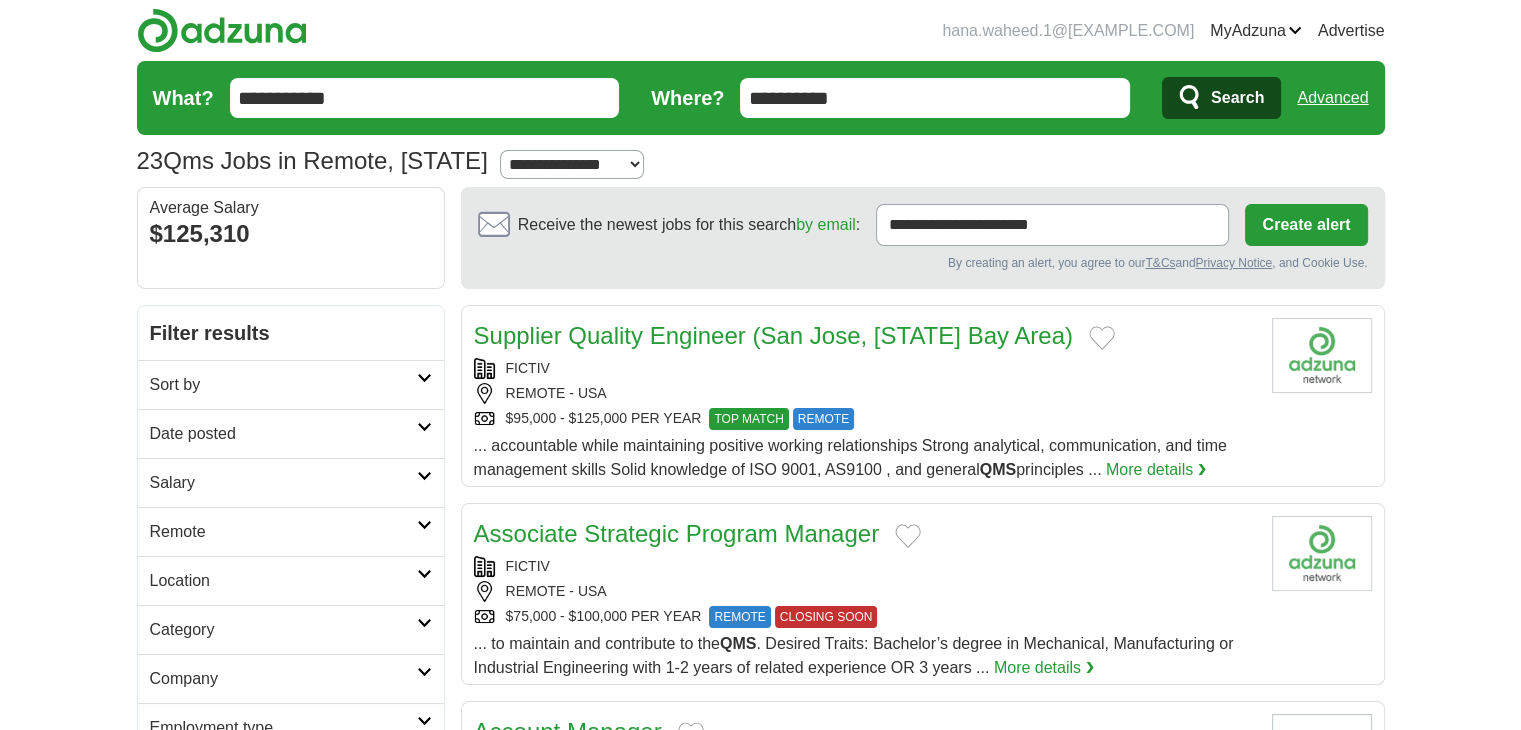 click on "**********" at bounding box center [572, 164] 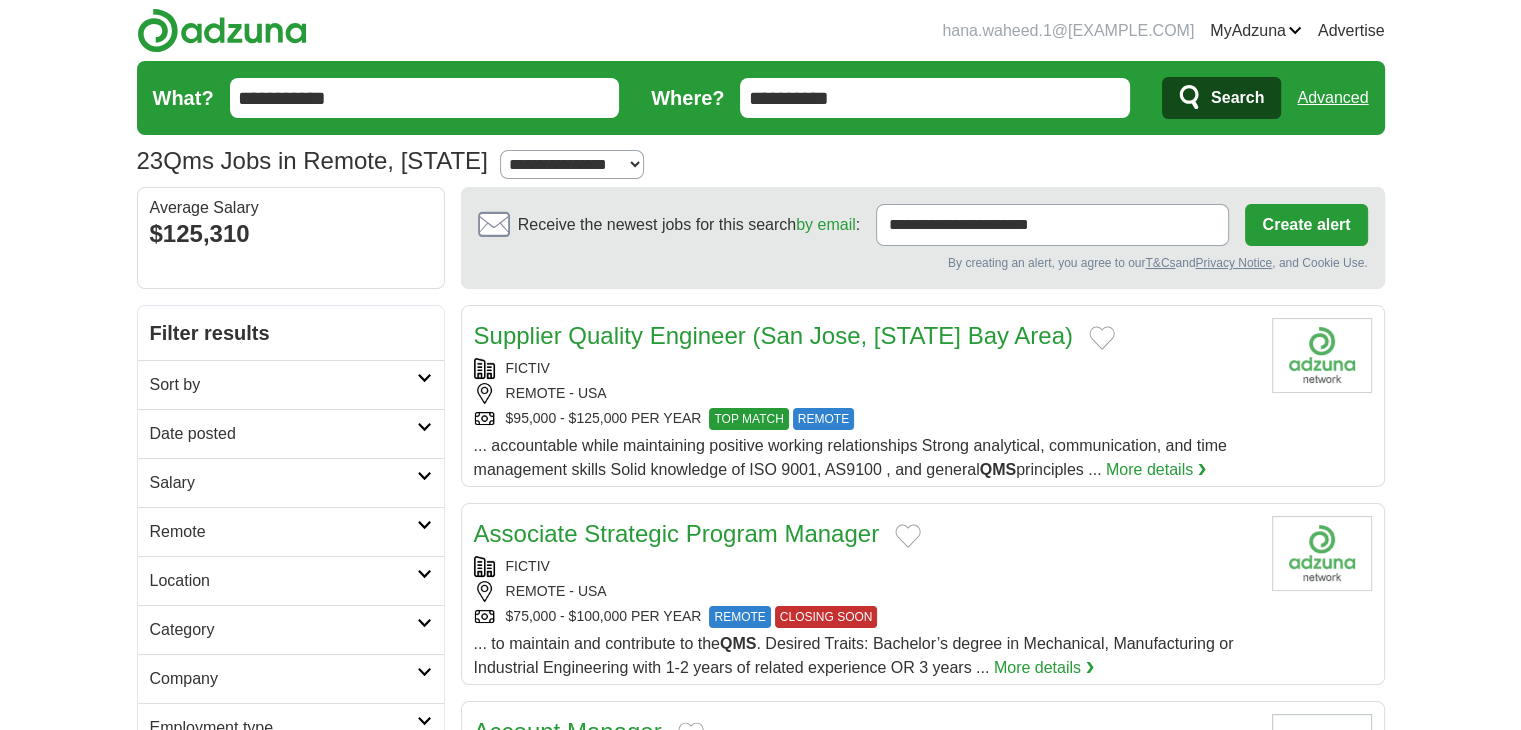 click on "**********" at bounding box center (572, 164) 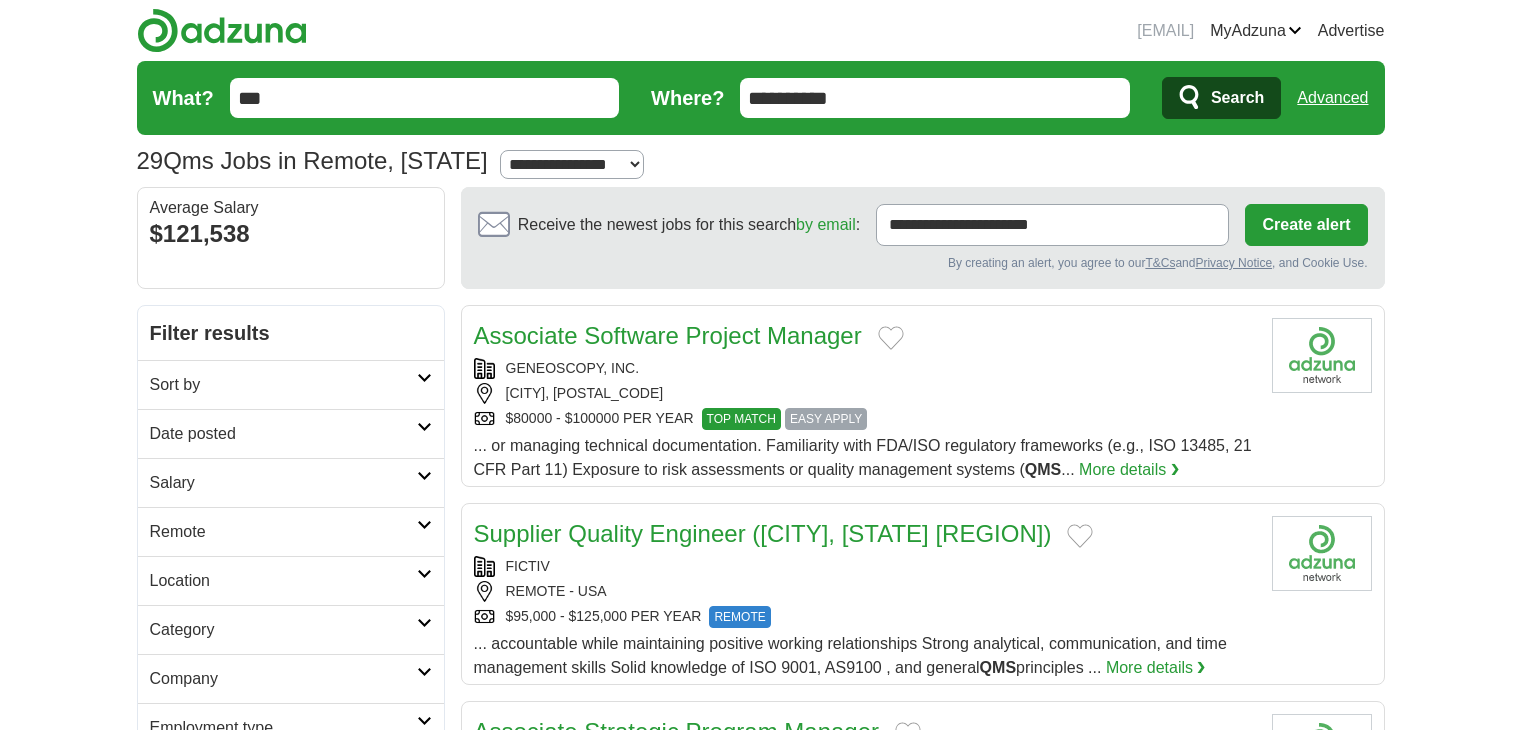 scroll, scrollTop: 0, scrollLeft: 0, axis: both 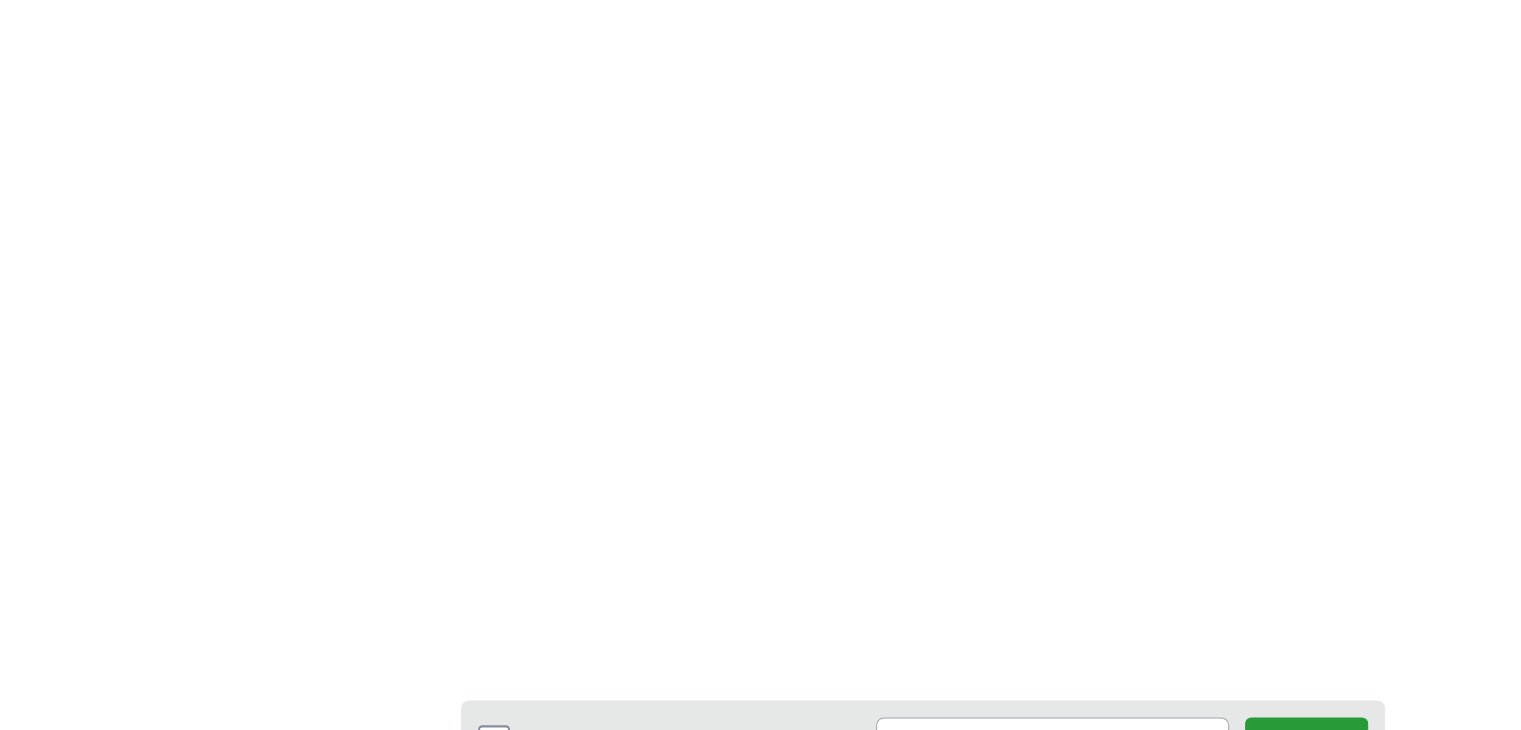 click on "29
Qms Jobs in [CITY], [STATE]
Salary
Salary
Select a salary range
Salary from
from $10,000
from $20,000
US" at bounding box center [760, -888] 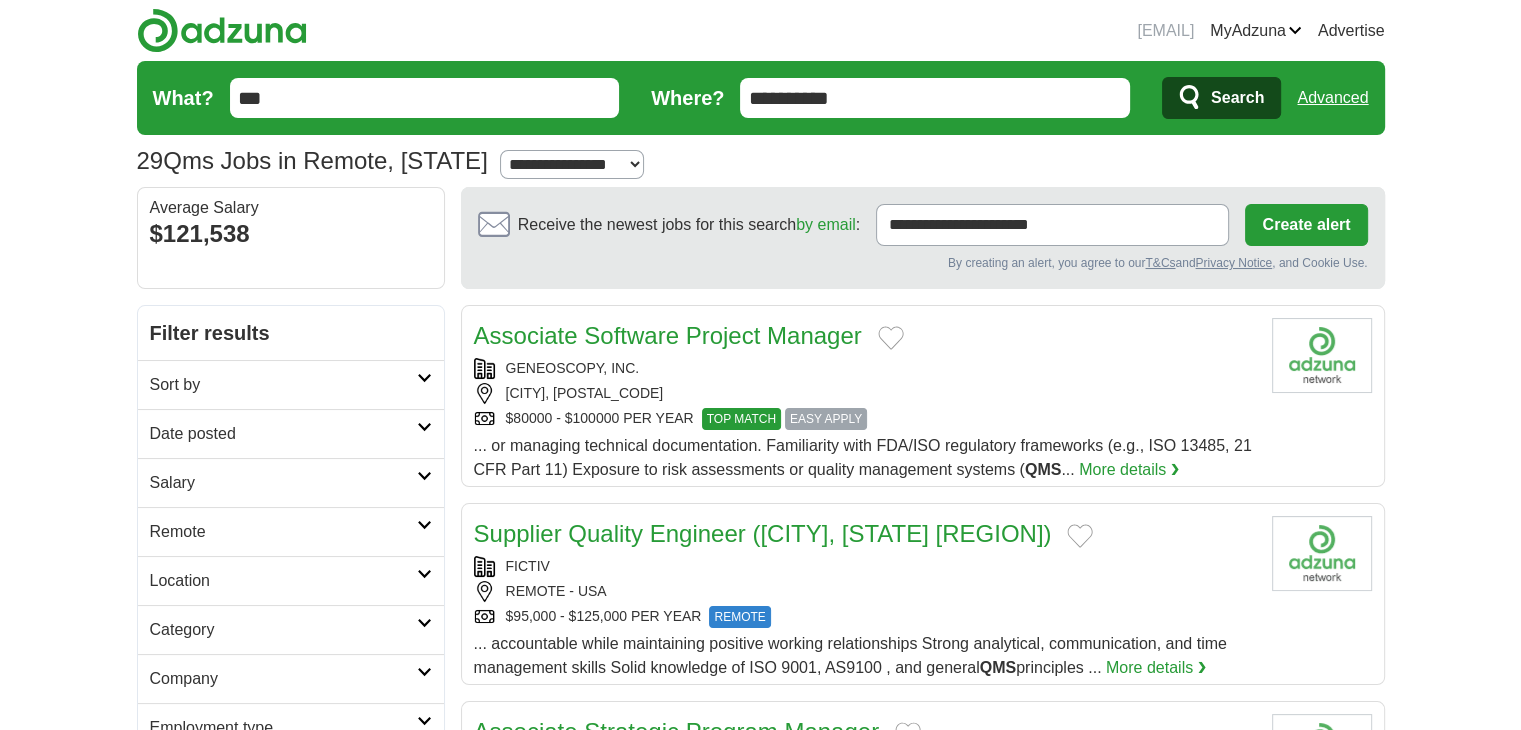 drag, startPoint x: 328, startPoint y: 96, endPoint x: 223, endPoint y: 95, distance: 105.00476 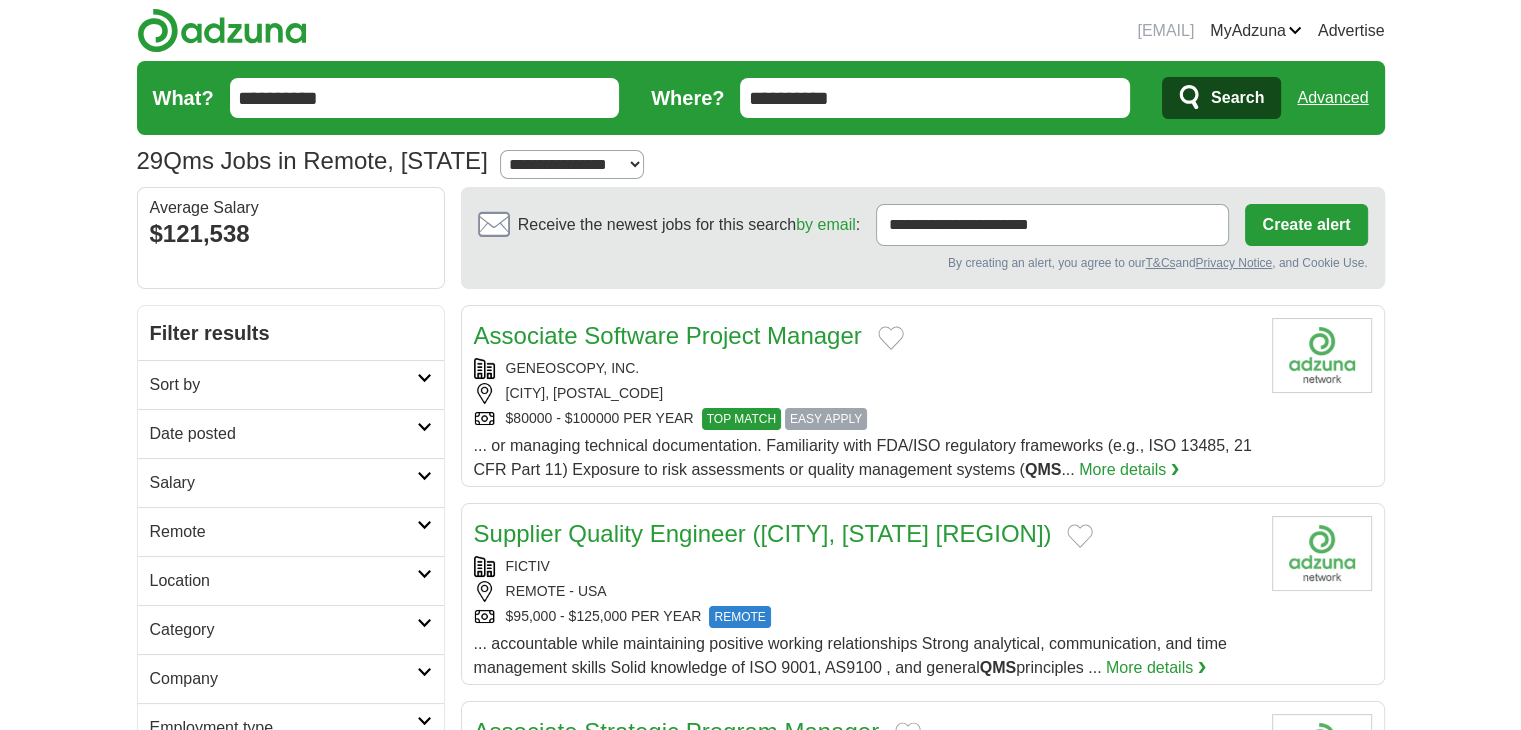type on "**********" 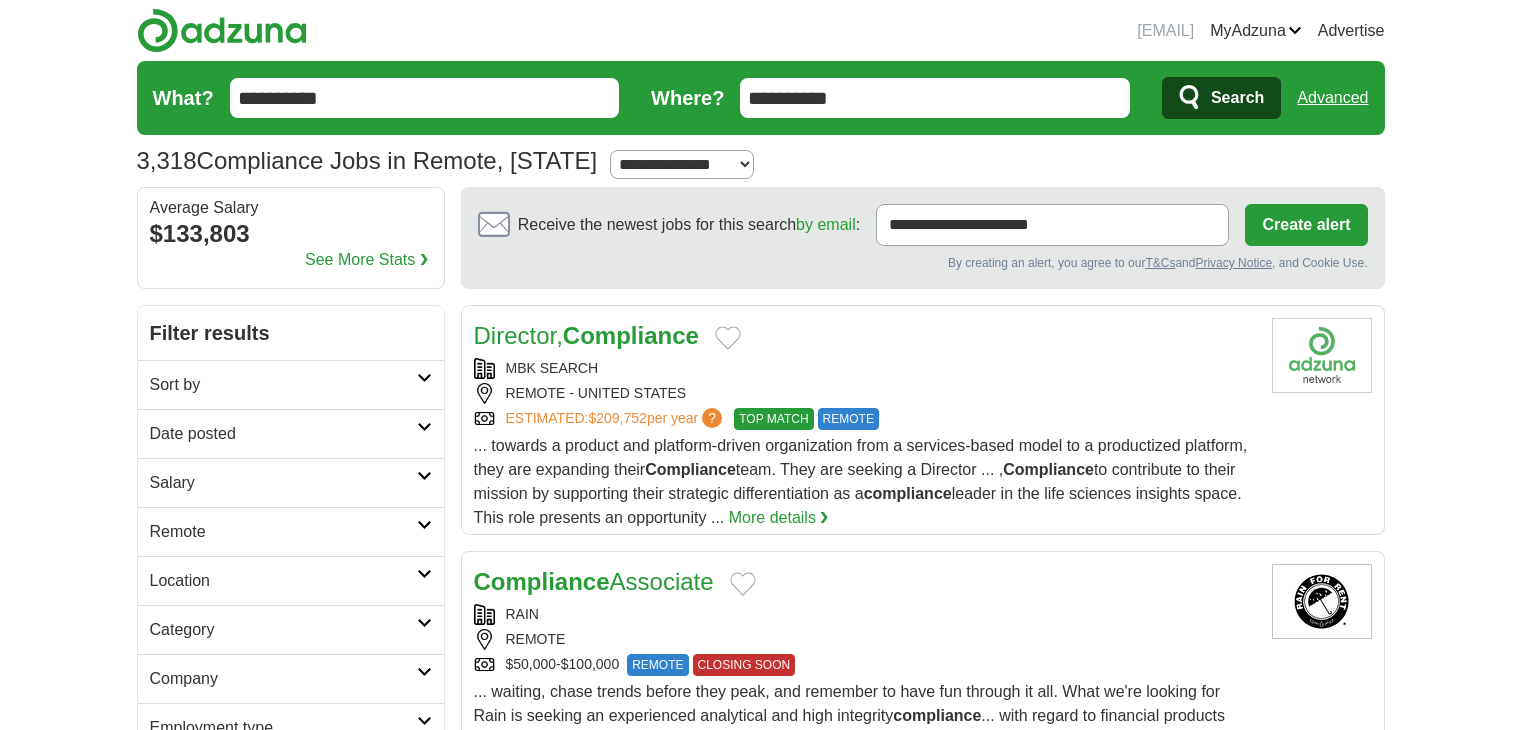 scroll, scrollTop: 0, scrollLeft: 0, axis: both 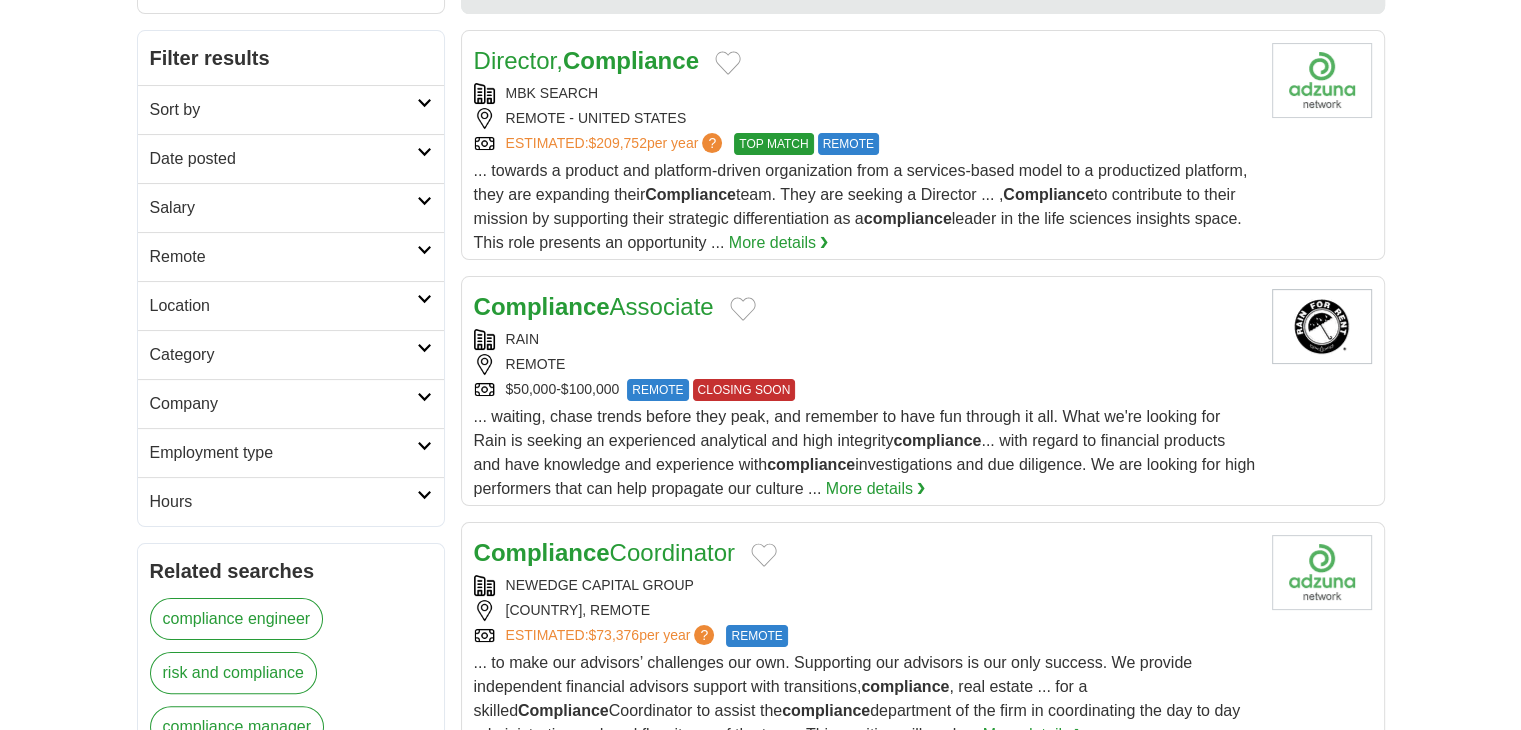 drag, startPoint x: 1535, startPoint y: 124, endPoint x: 1534, endPoint y: 179, distance: 55.00909 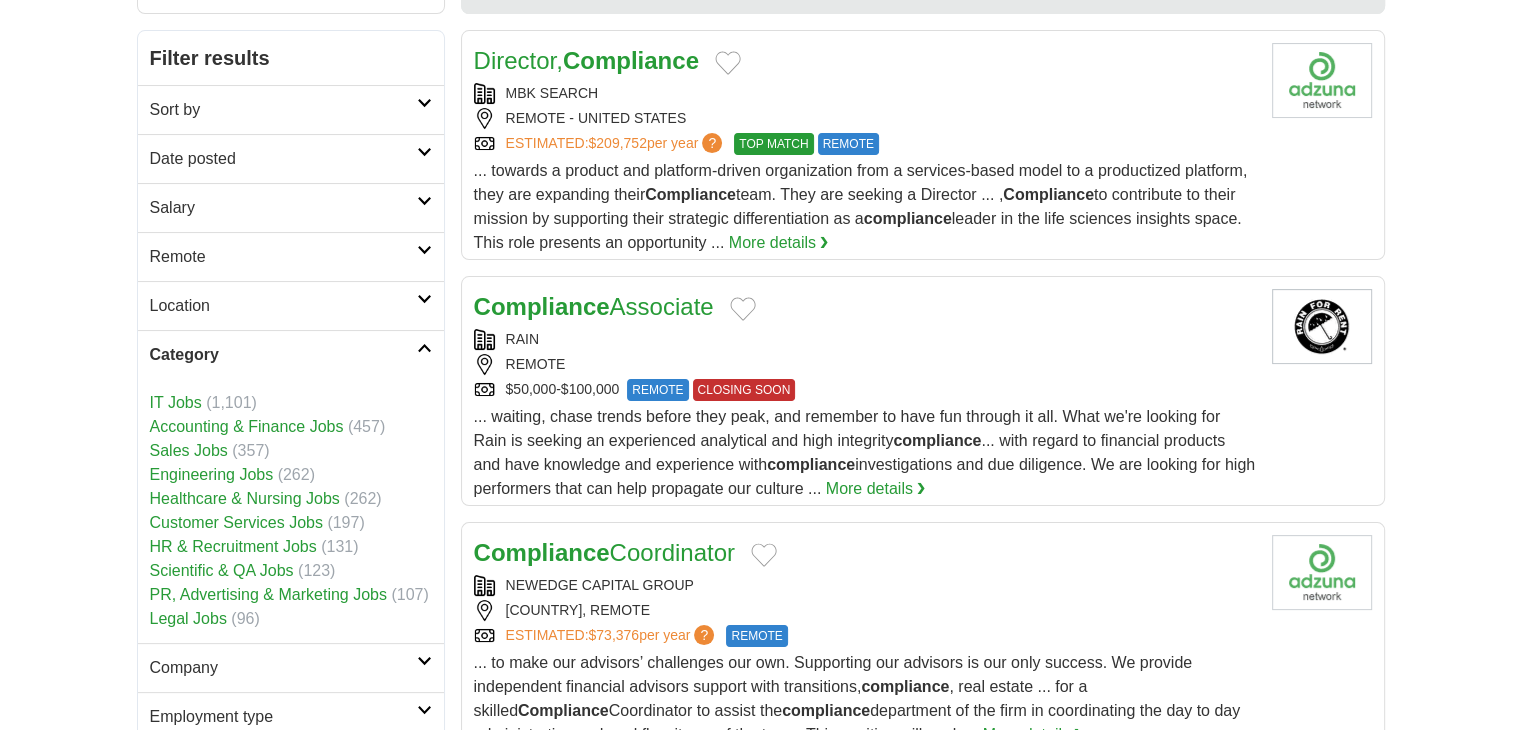 click on "Scientific & QA Jobs" at bounding box center [222, 570] 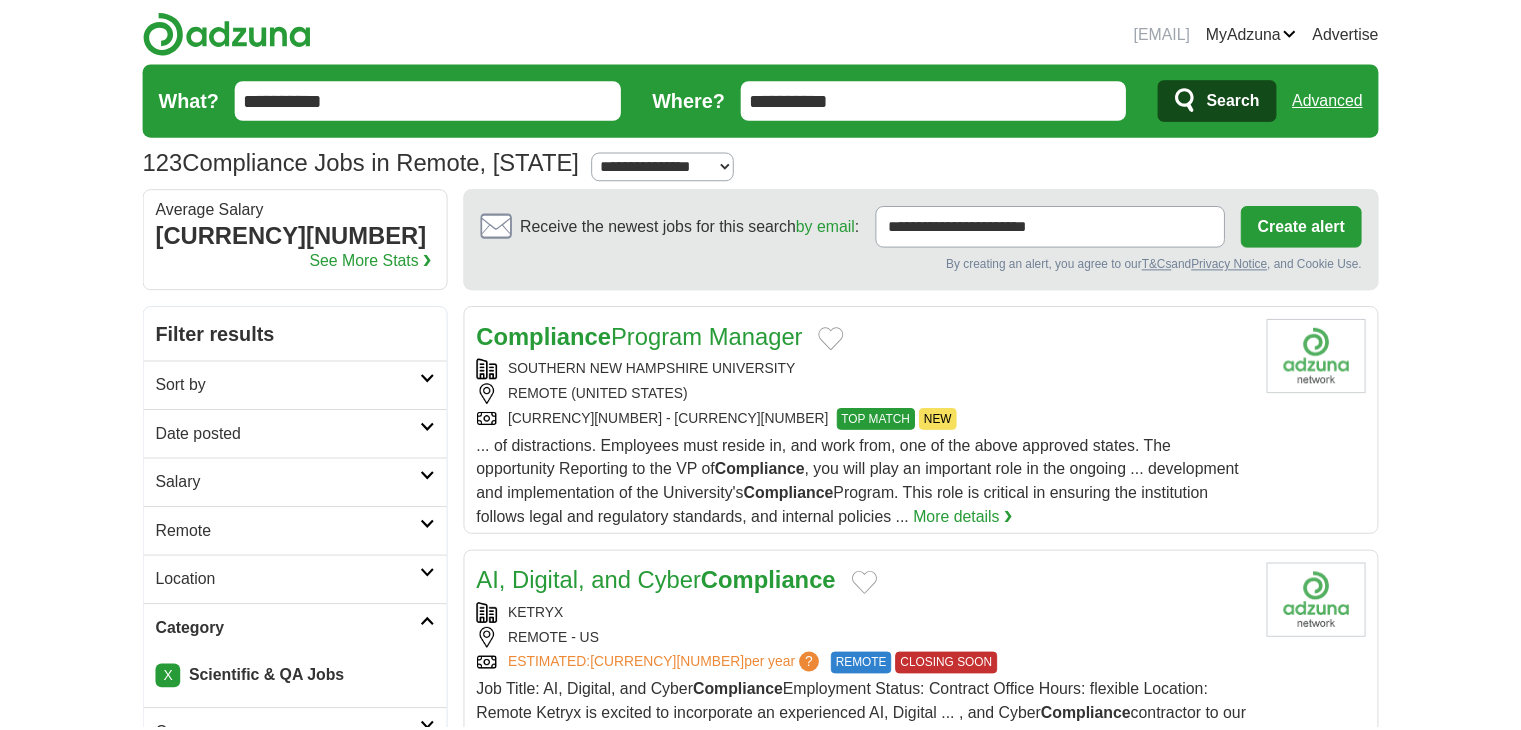 scroll, scrollTop: 0, scrollLeft: 0, axis: both 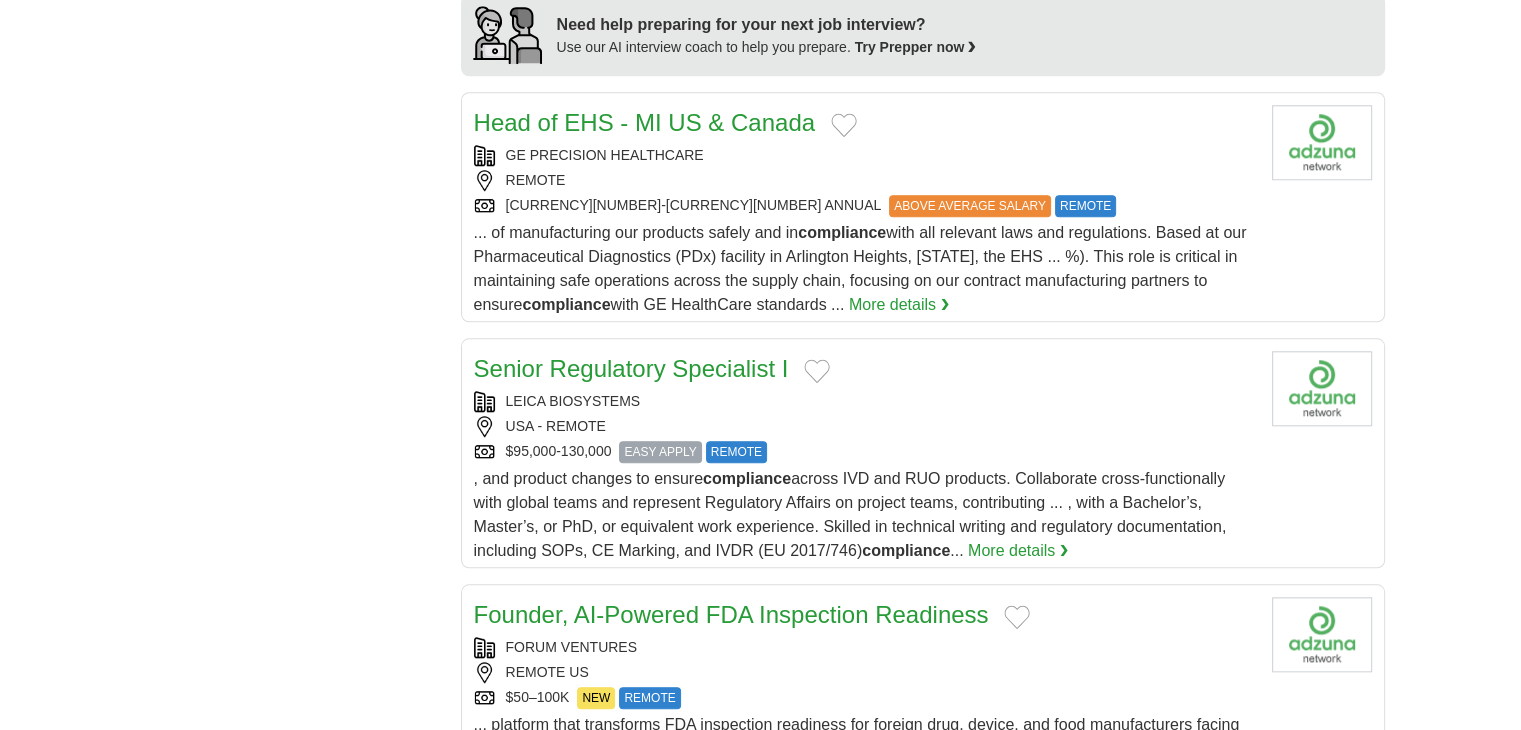 drag, startPoint x: 1500, startPoint y: 452, endPoint x: 1530, endPoint y: 509, distance: 64.412735 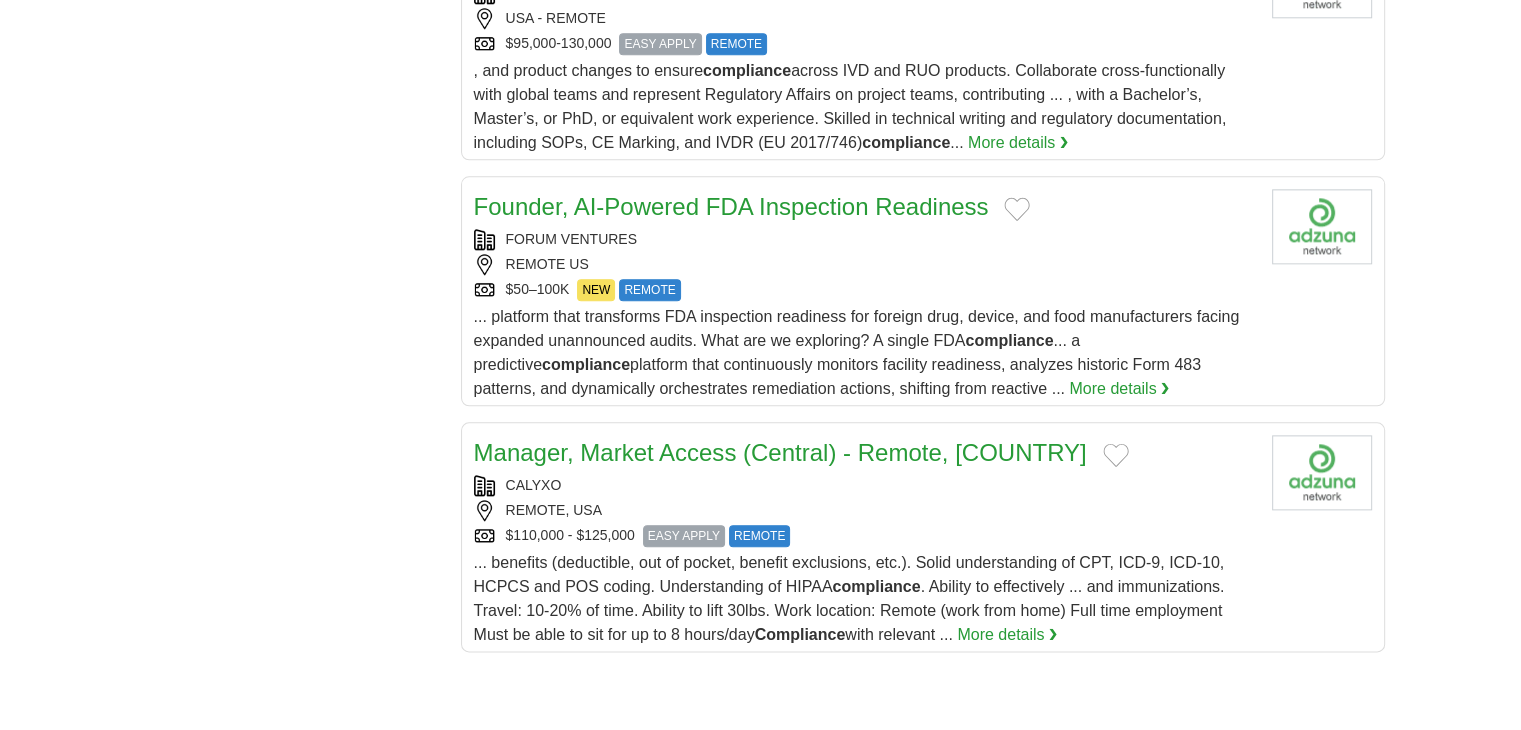 scroll, scrollTop: 2286, scrollLeft: 0, axis: vertical 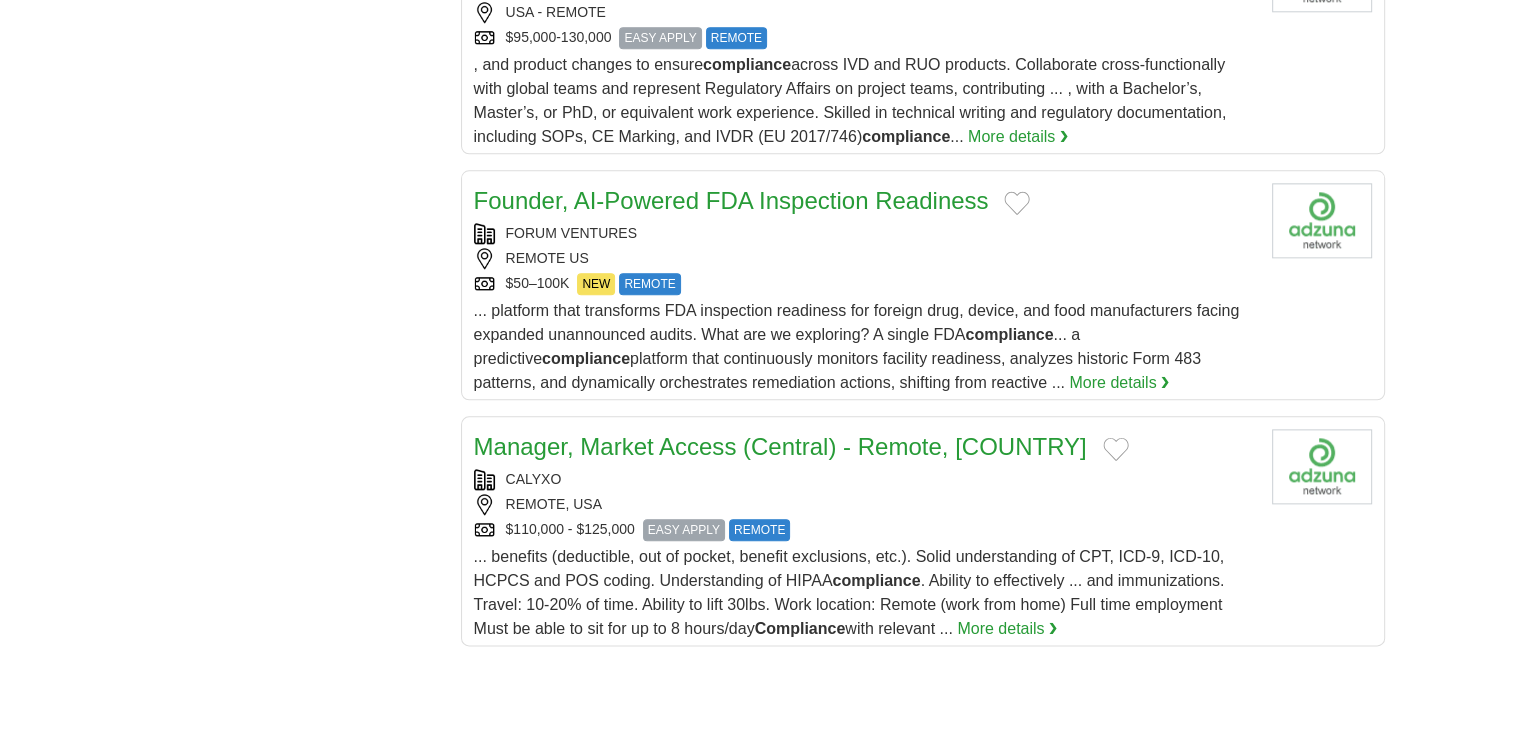 click on "More details ❯" at bounding box center (1119, 383) 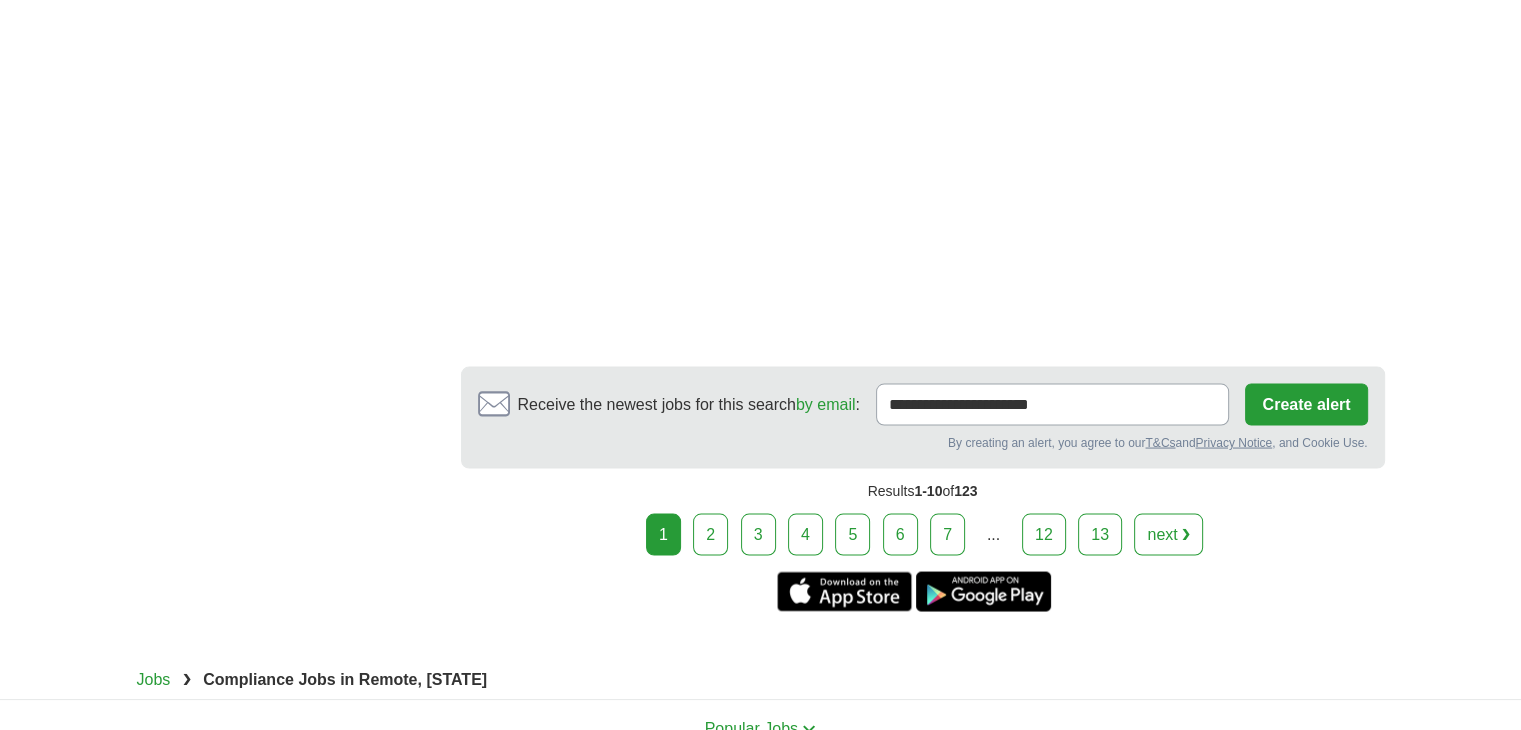 scroll, scrollTop: 3716, scrollLeft: 0, axis: vertical 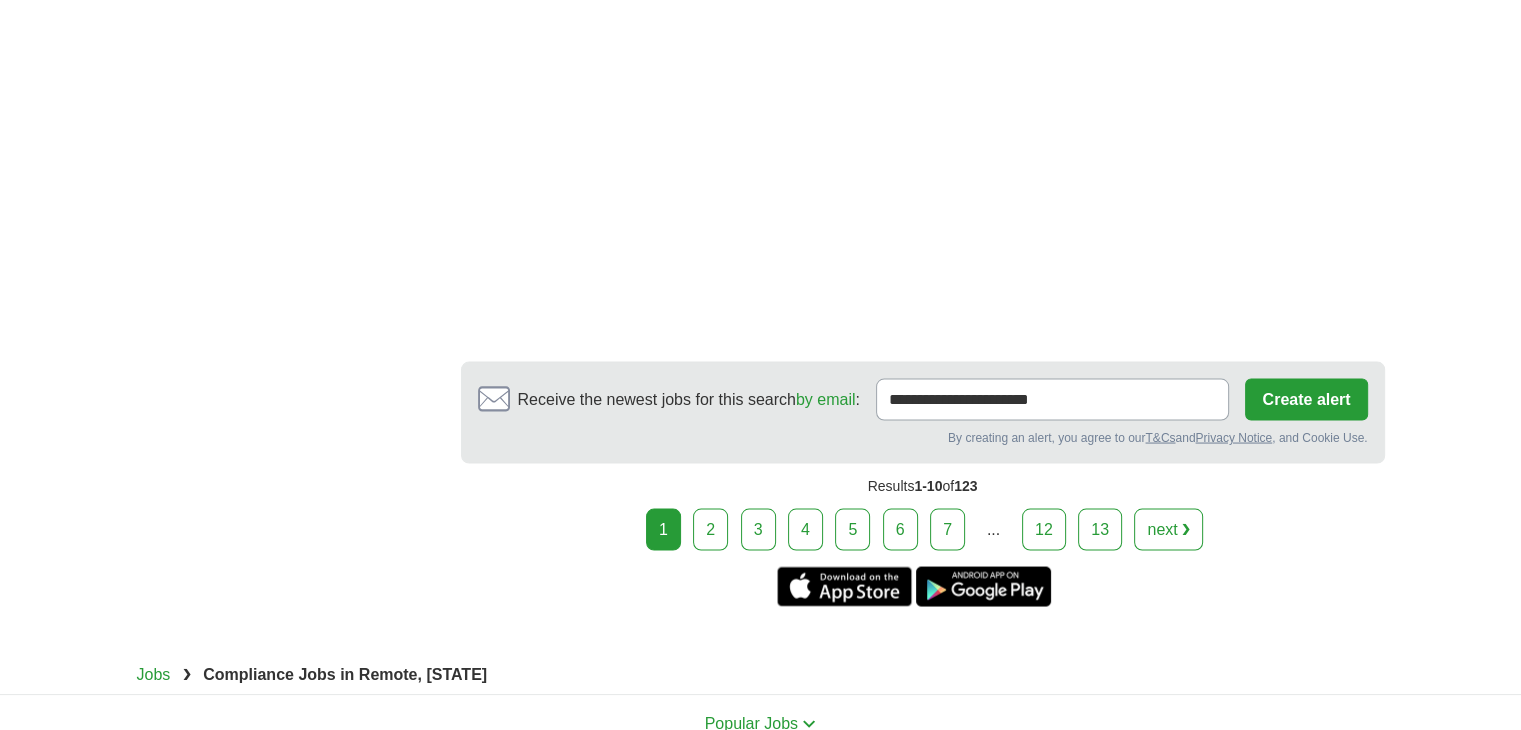 click on "2" at bounding box center [710, 529] 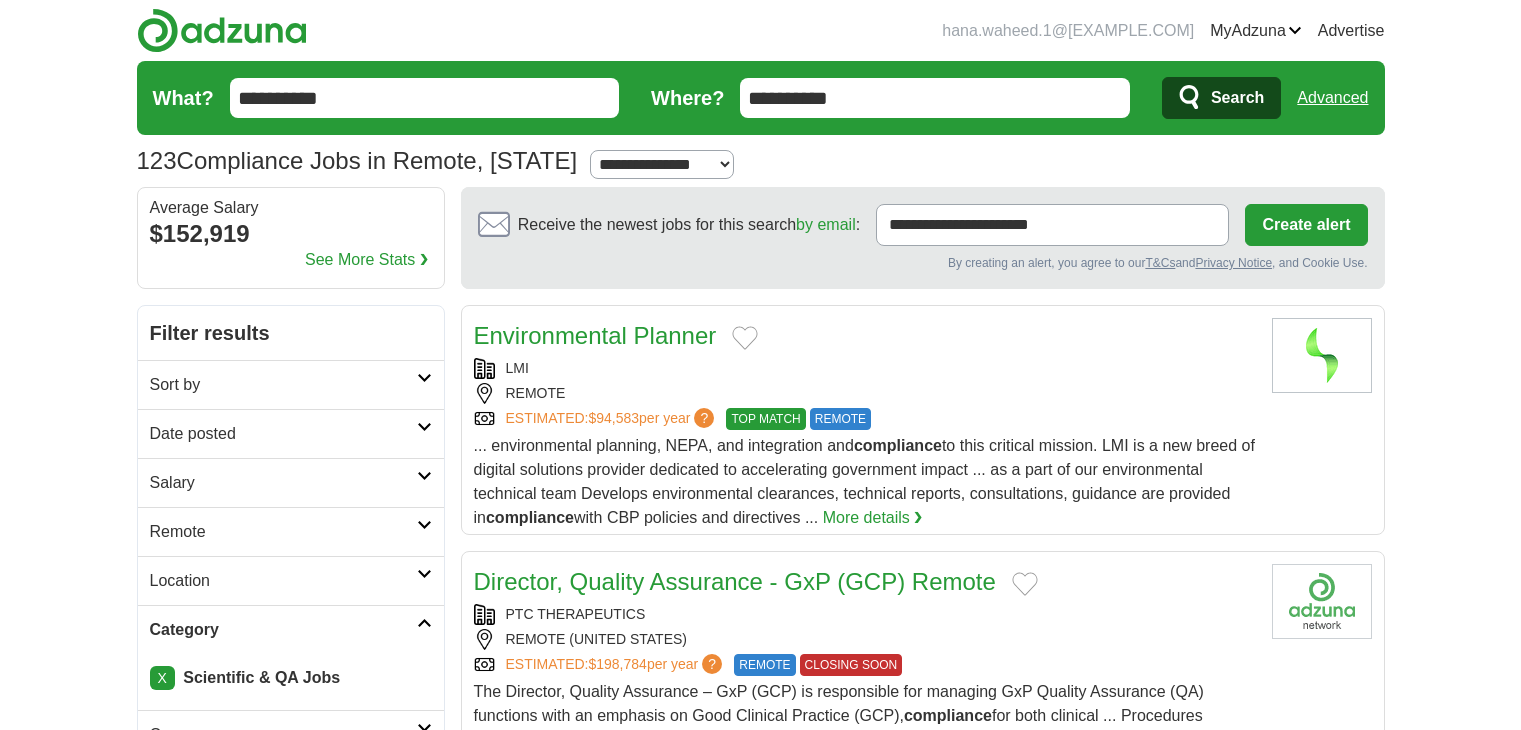 scroll, scrollTop: 0, scrollLeft: 0, axis: both 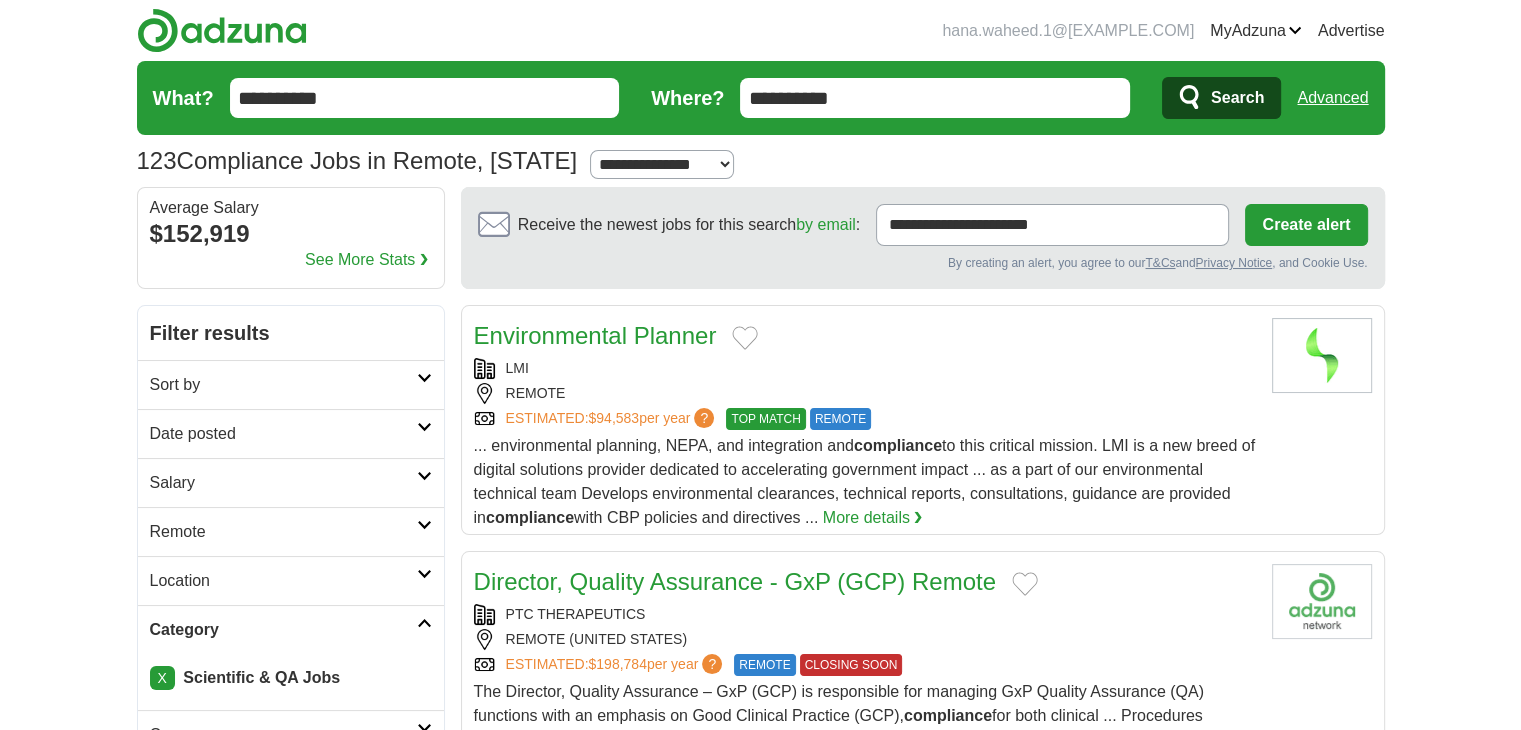 click on "Date posted" at bounding box center [283, 434] 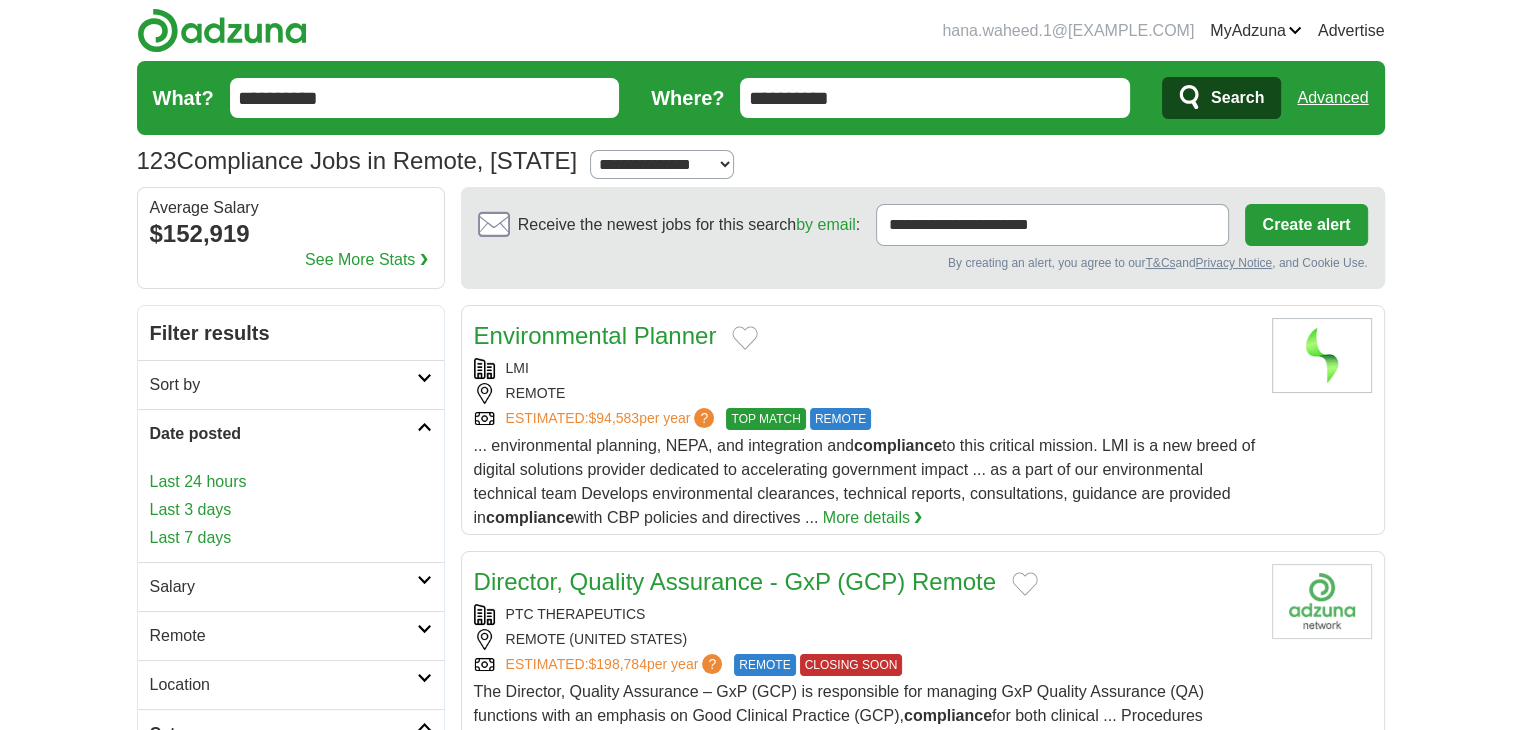 click on "Last 24 hours" at bounding box center (291, 482) 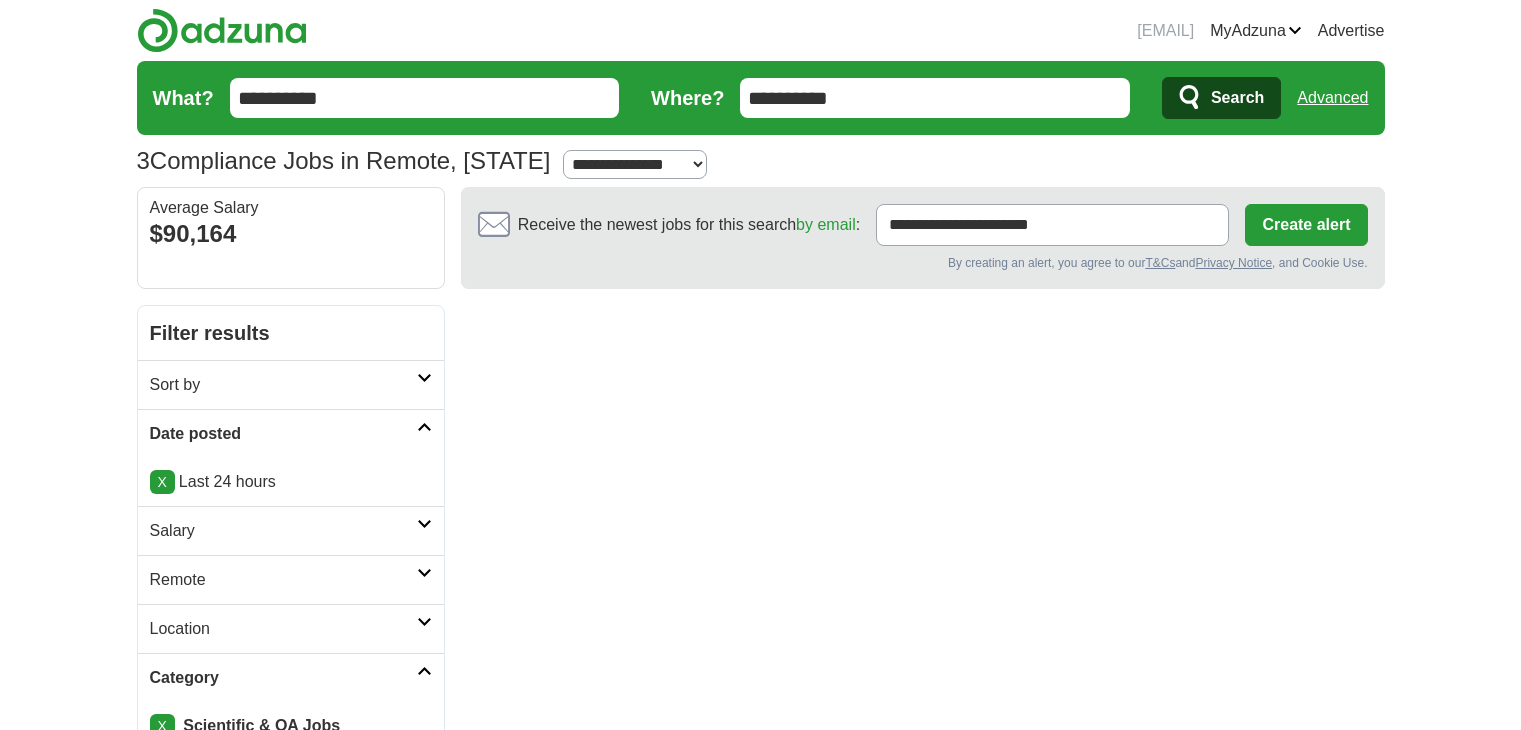 scroll, scrollTop: 0, scrollLeft: 0, axis: both 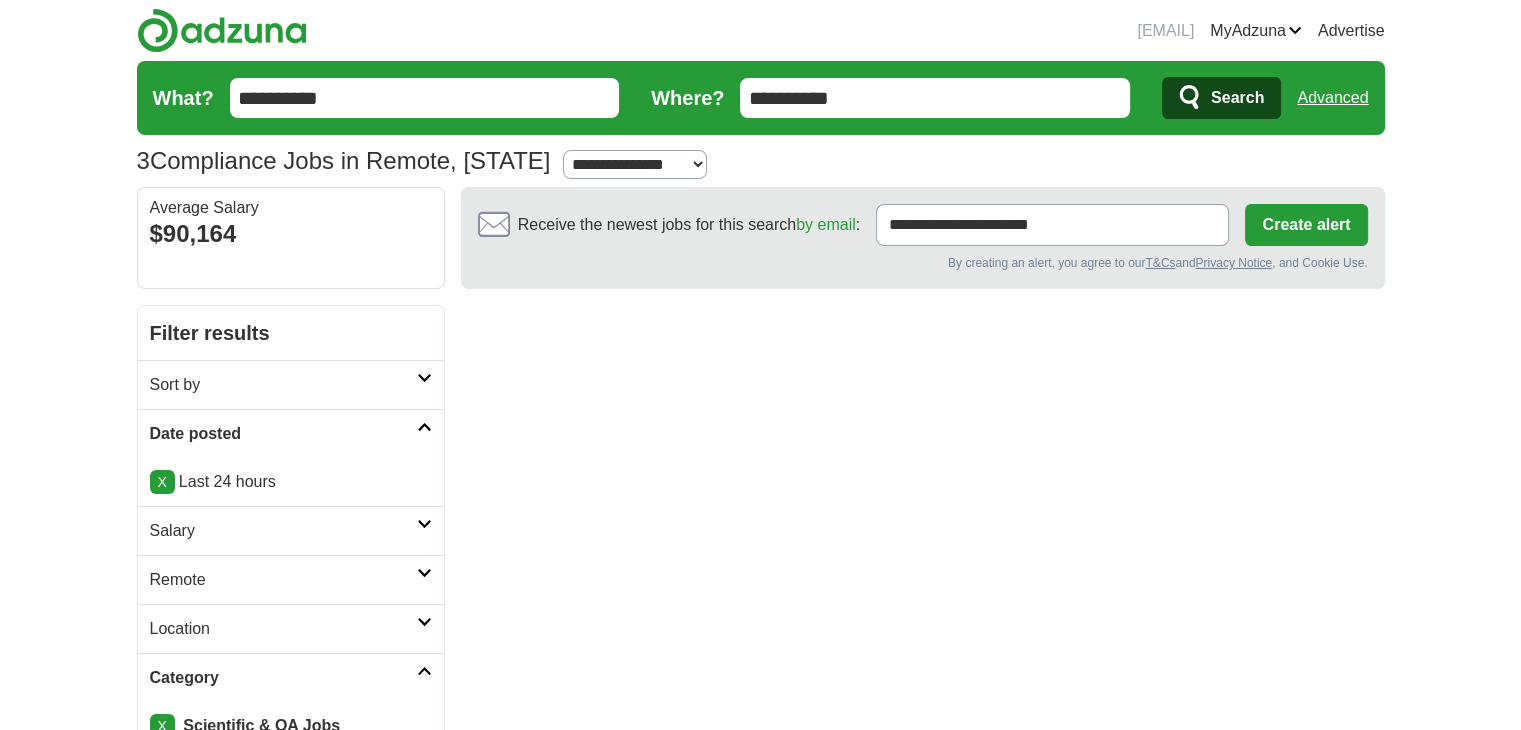 drag, startPoint x: 0, startPoint y: 0, endPoint x: 632, endPoint y: 163, distance: 652.6814 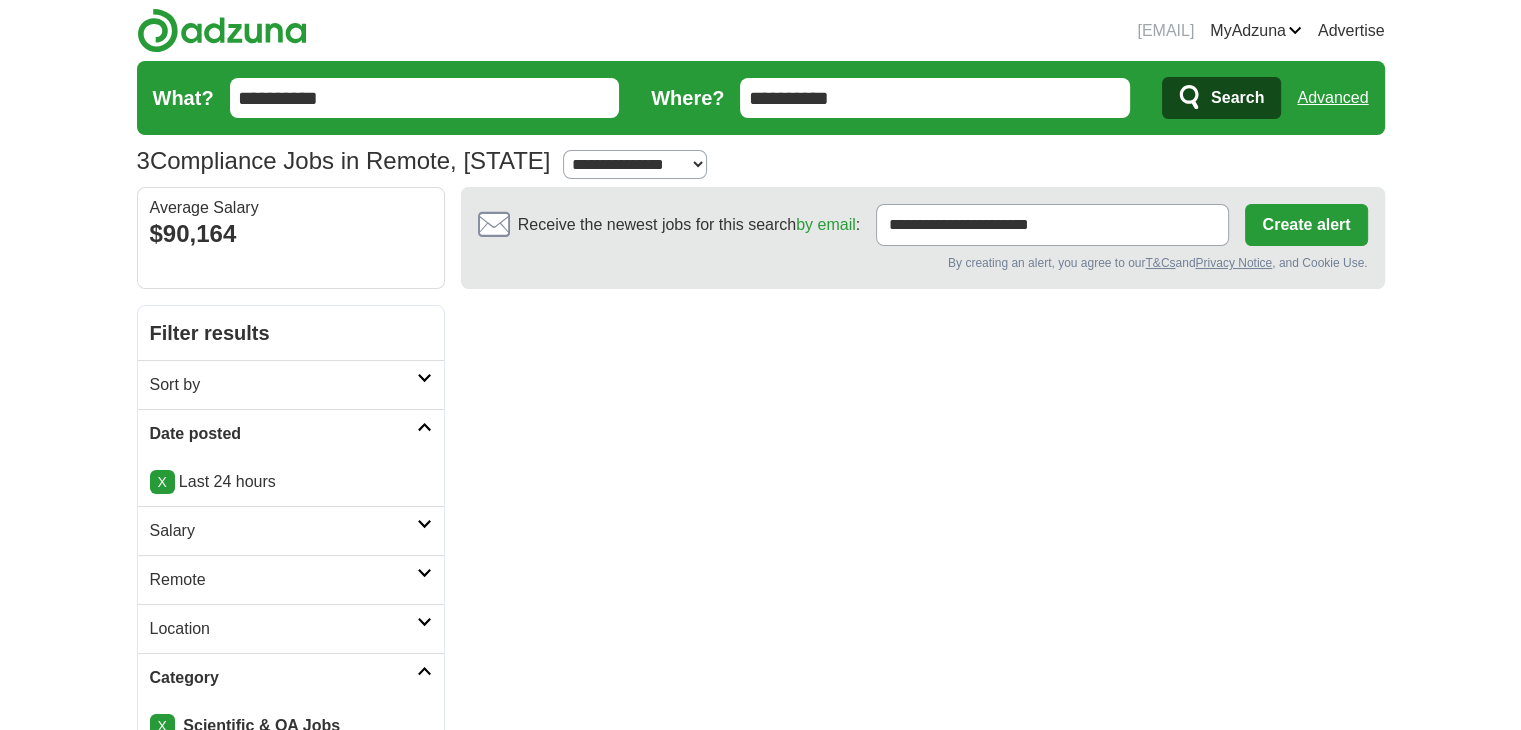 select on "***" 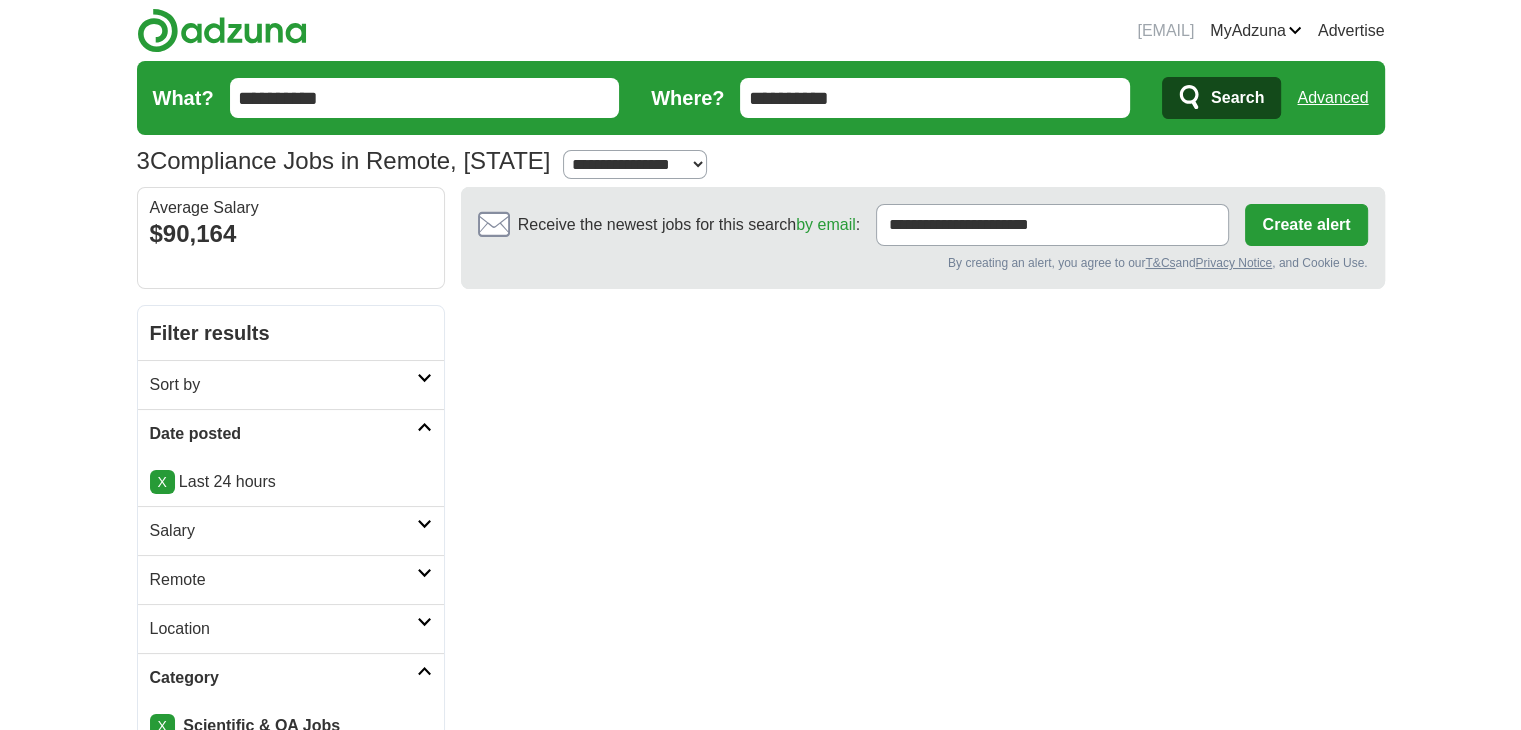 click on "**********" at bounding box center (635, 164) 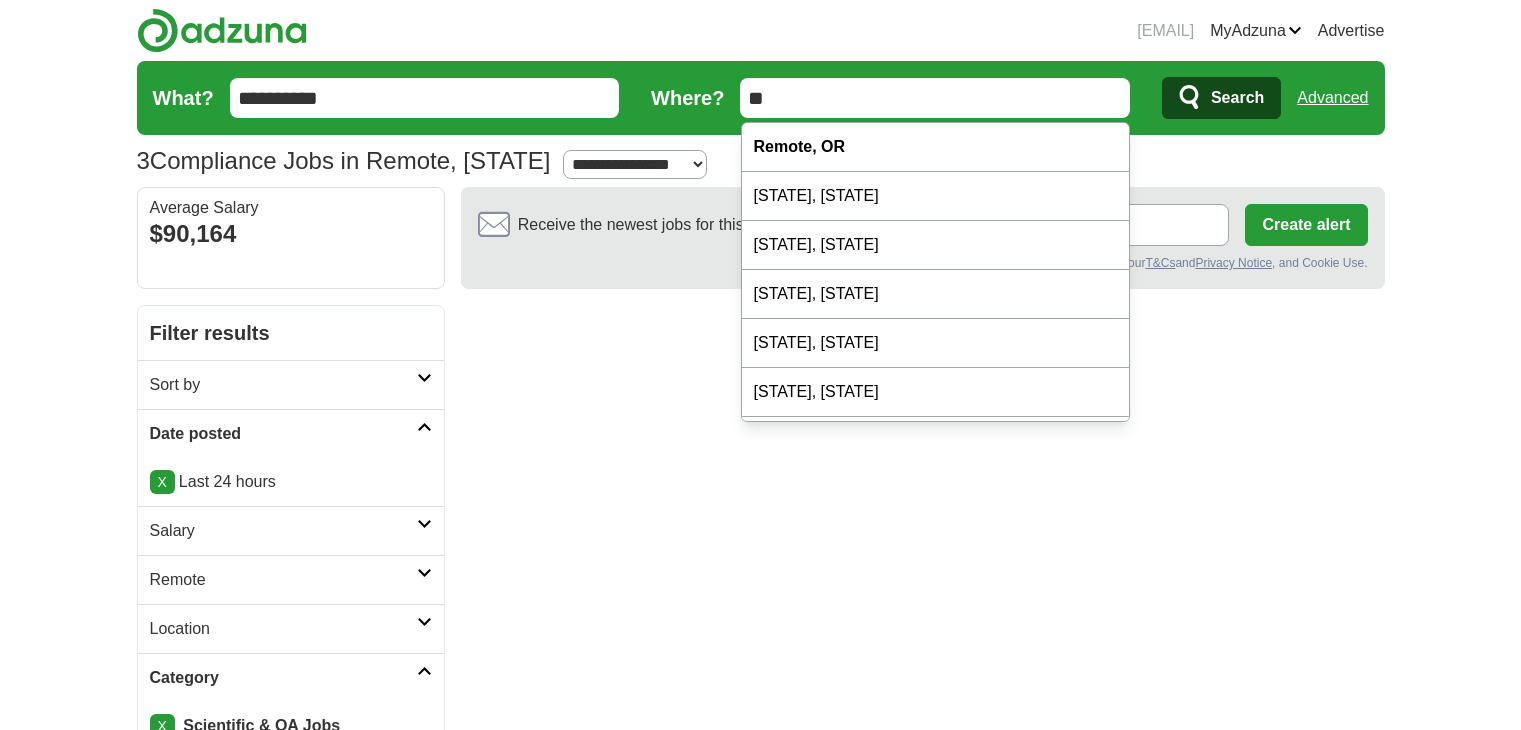 scroll, scrollTop: 0, scrollLeft: 0, axis: both 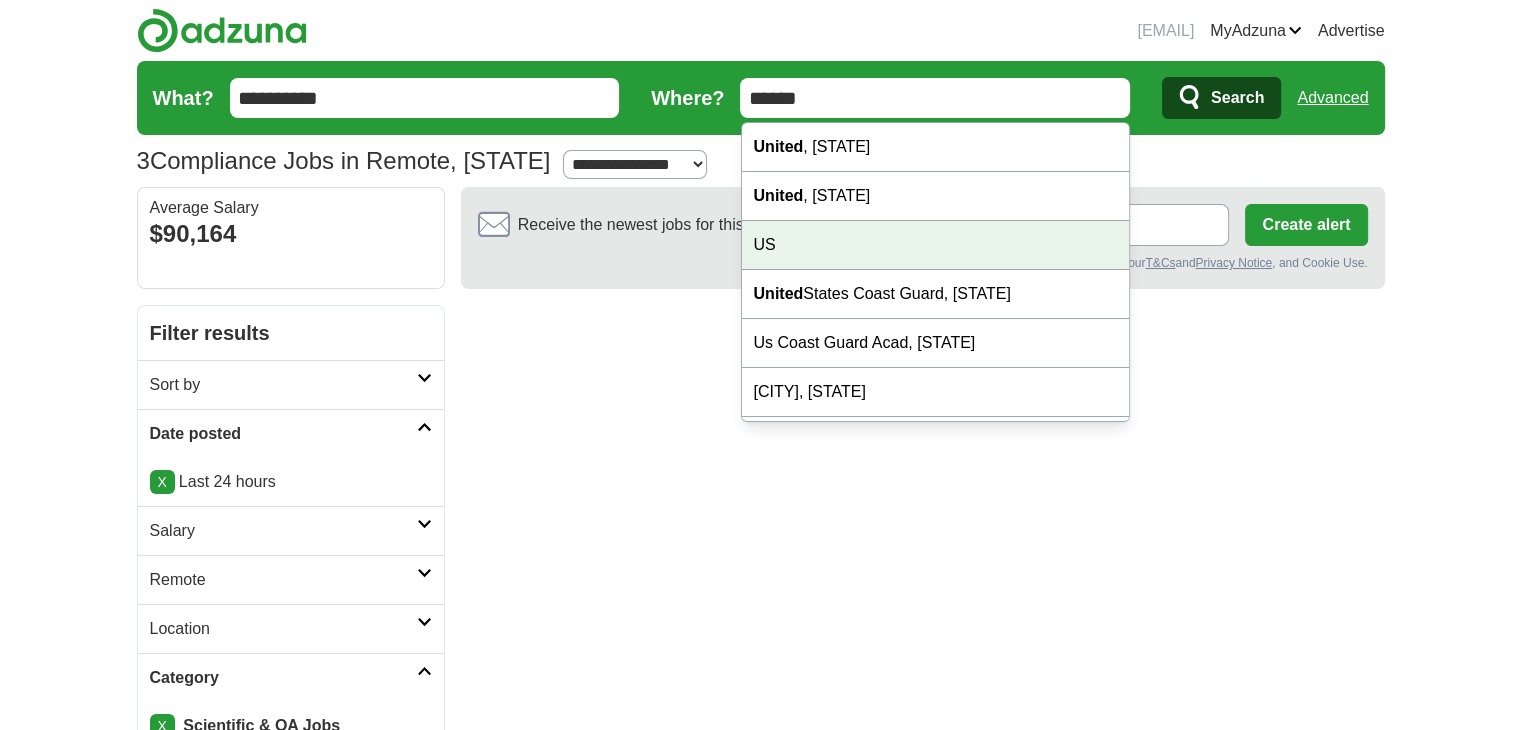 click on "US" at bounding box center [936, 245] 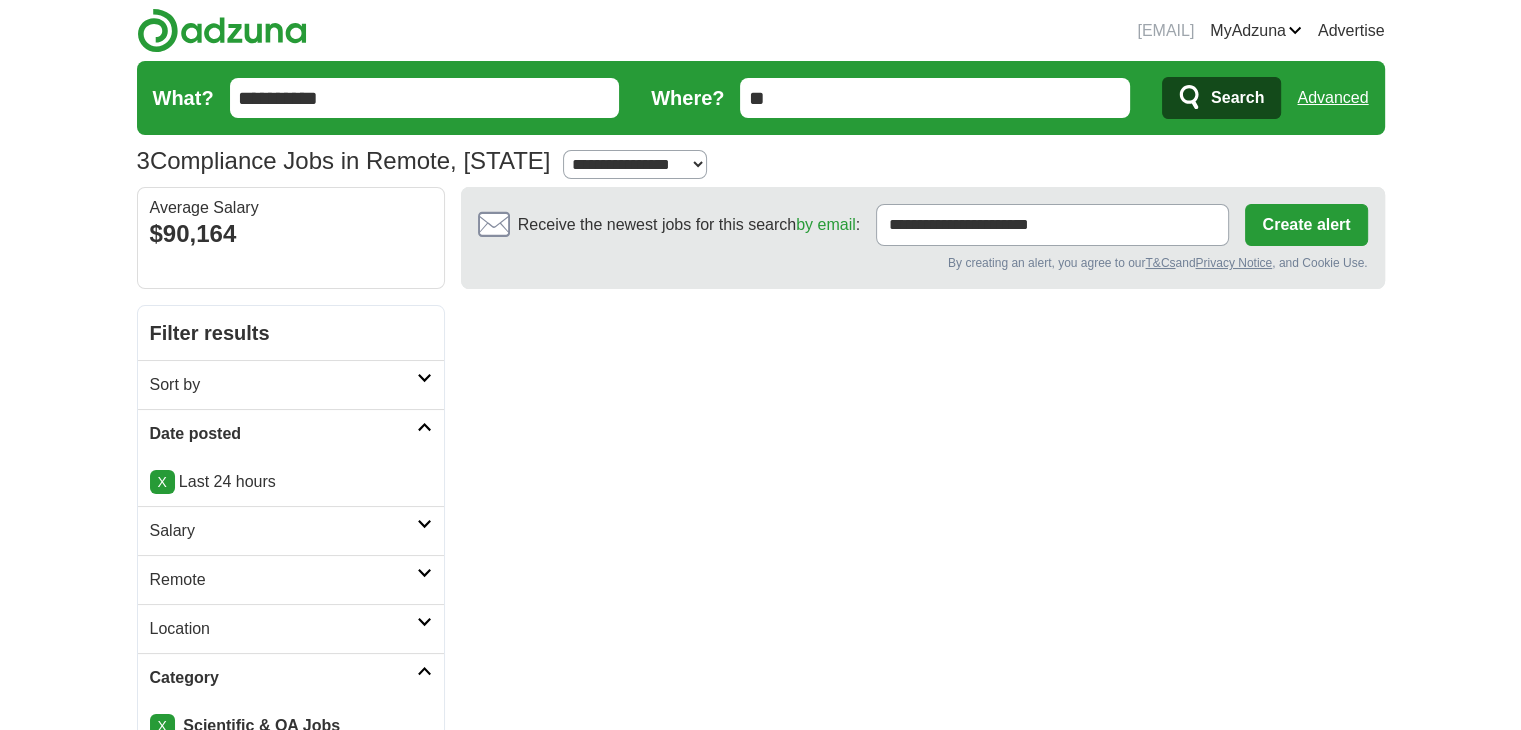 click on "Search" at bounding box center (1237, 98) 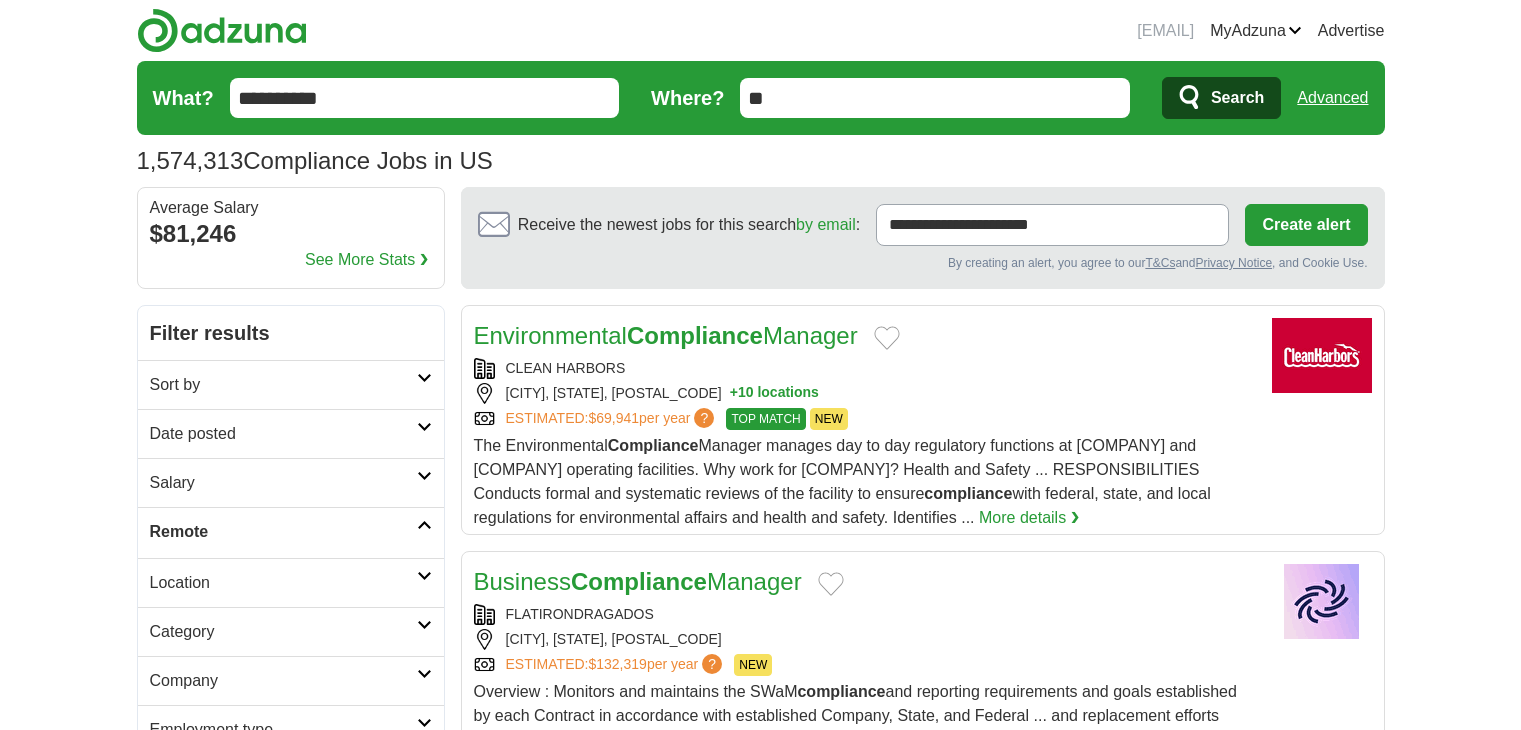 scroll, scrollTop: 0, scrollLeft: 0, axis: both 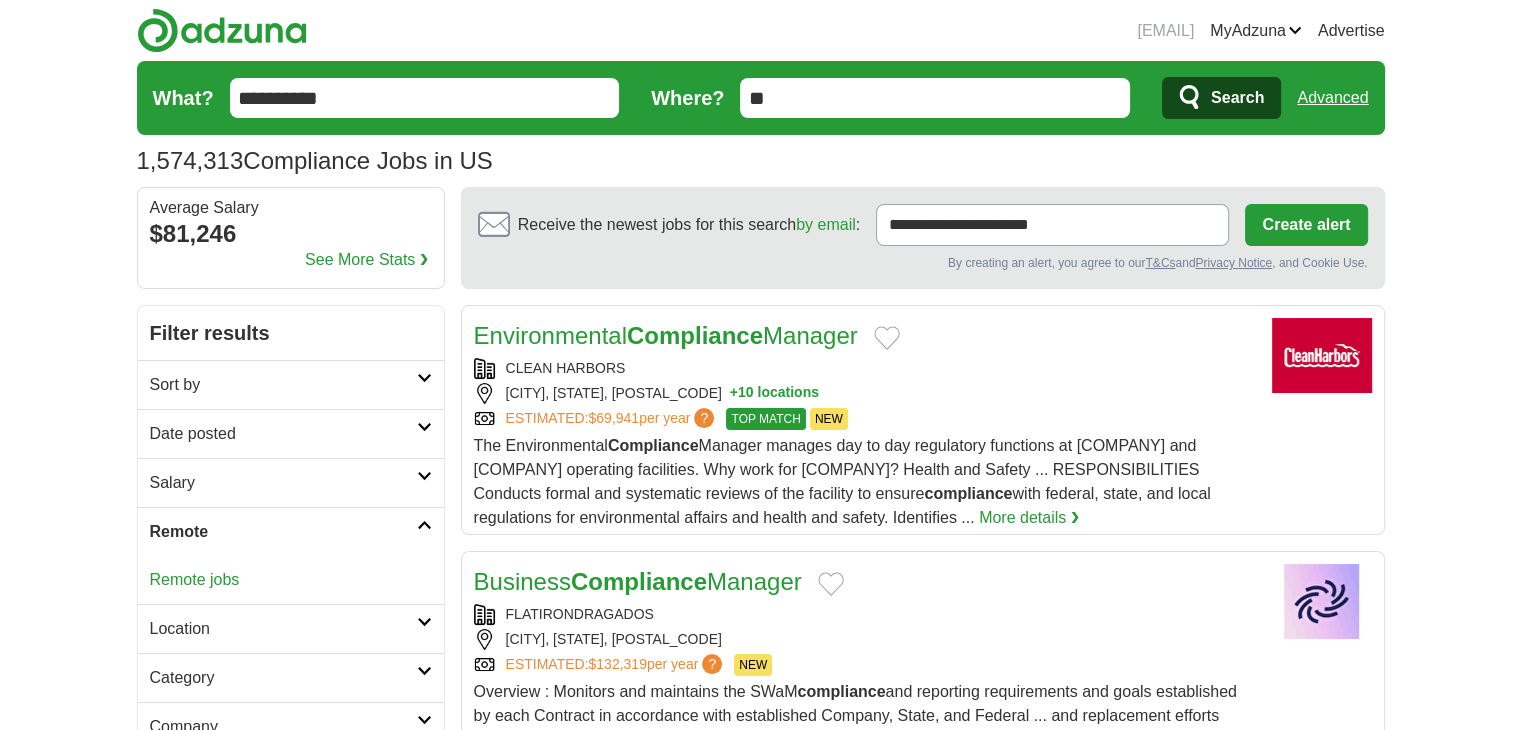 click on "Remote jobs" at bounding box center (195, 579) 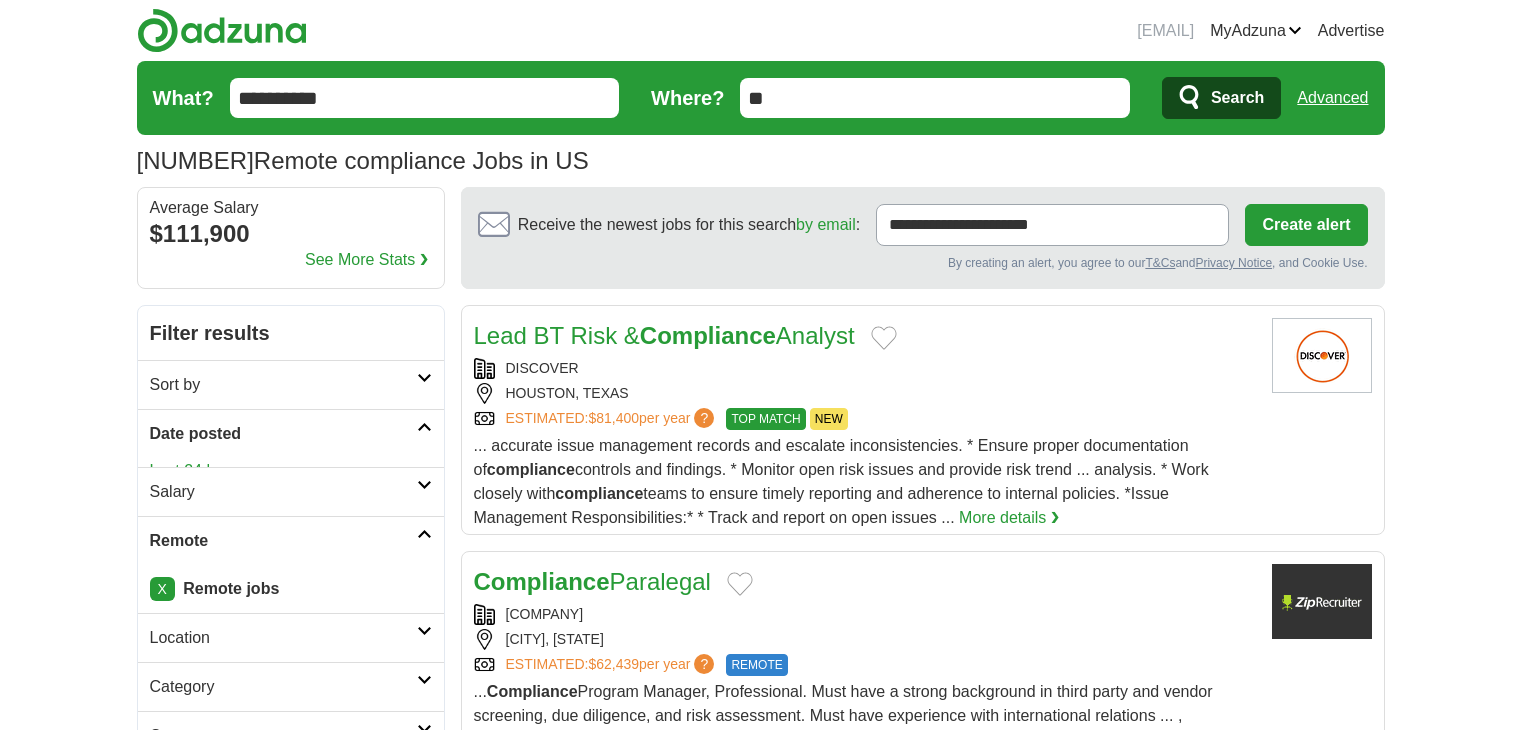 scroll, scrollTop: 18, scrollLeft: 0, axis: vertical 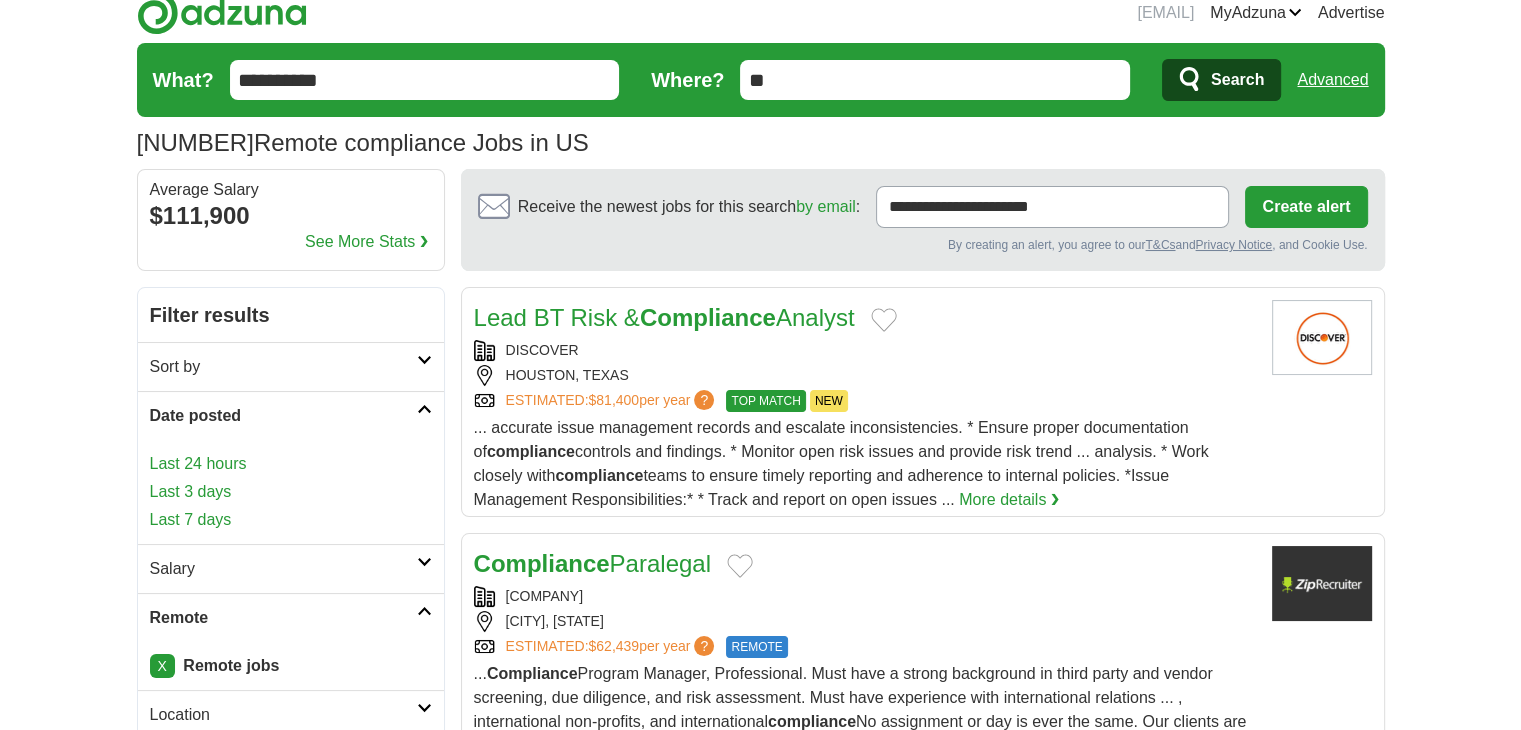 click on "Last 24 hours" at bounding box center [291, 464] 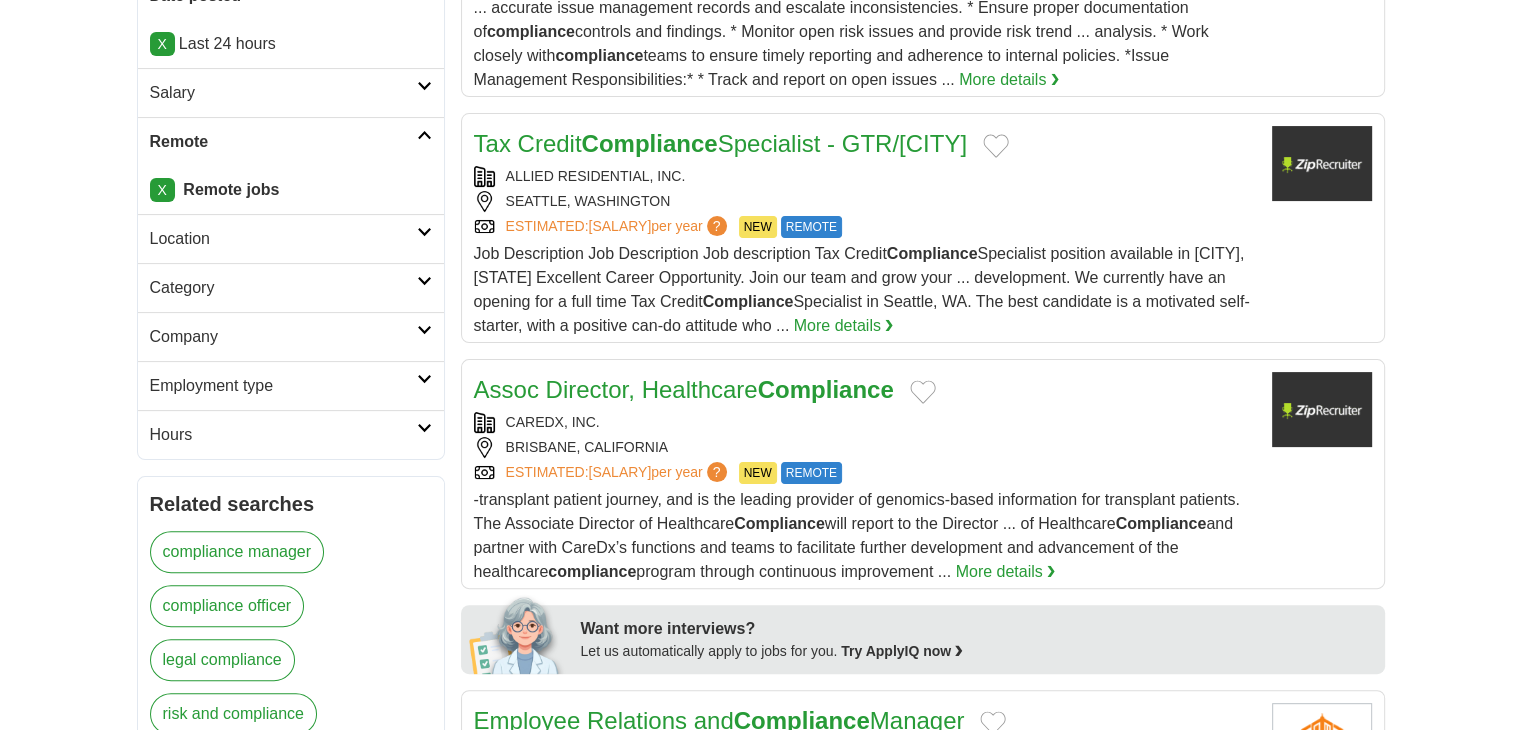 scroll, scrollTop: 0, scrollLeft: 0, axis: both 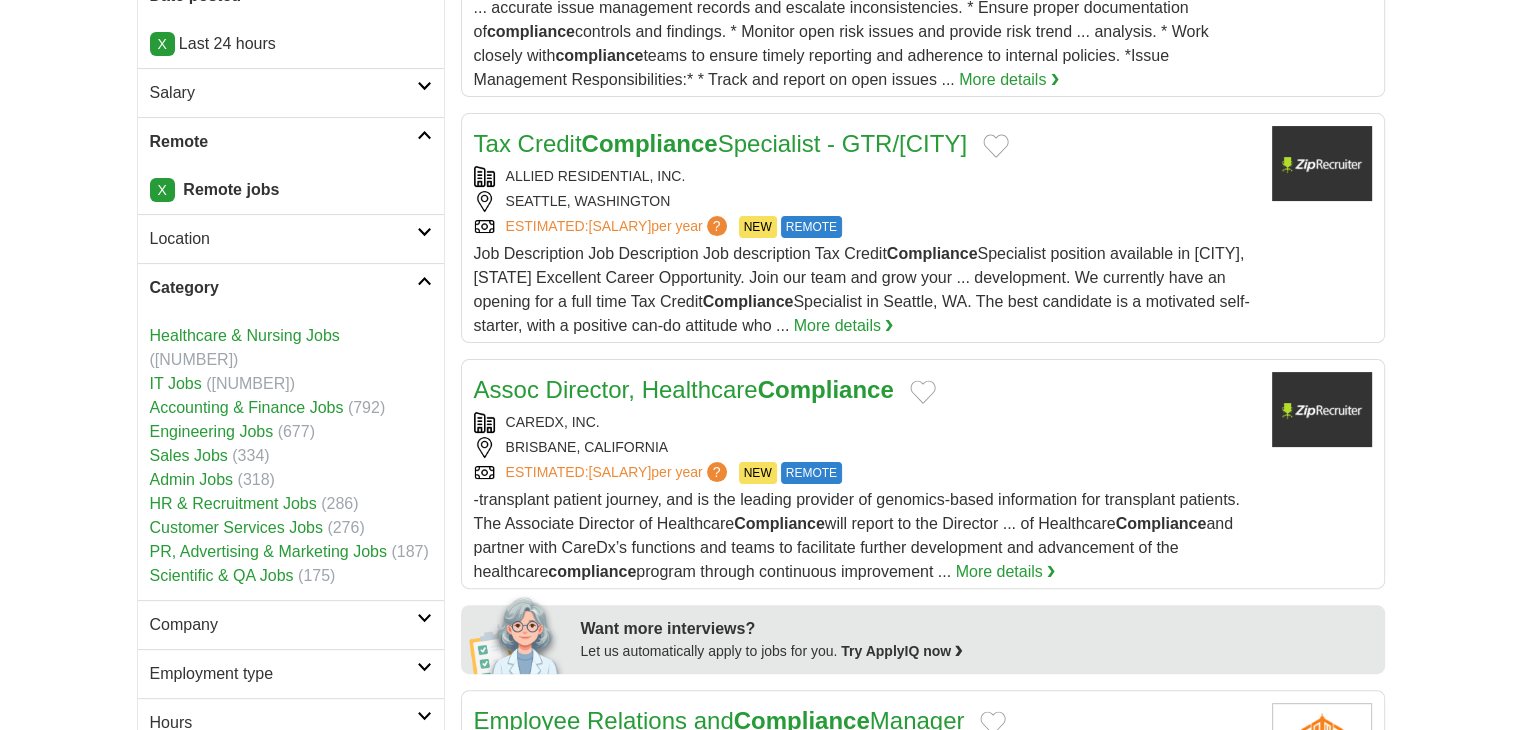 click on "Scientific & QA Jobs" at bounding box center [222, 575] 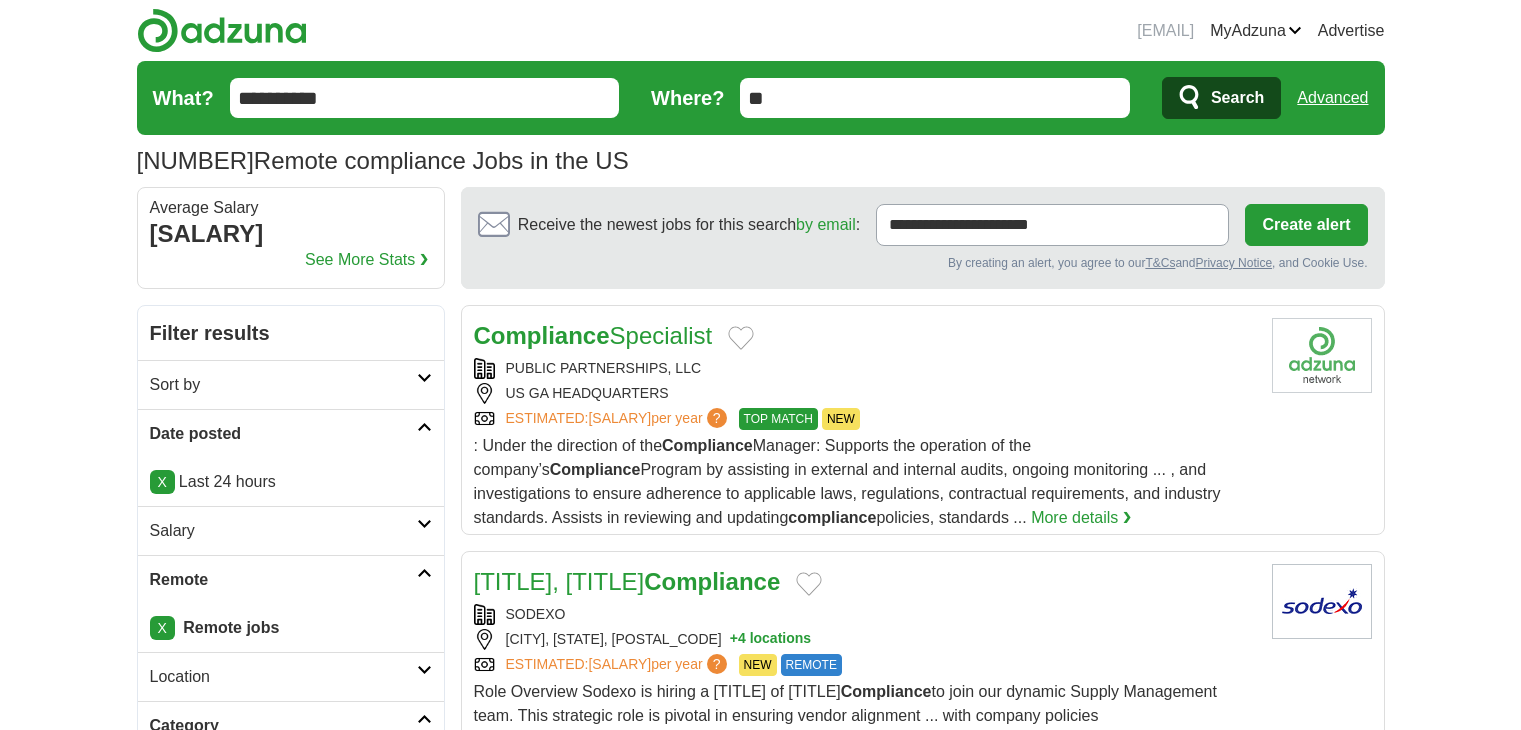 scroll, scrollTop: 114, scrollLeft: 0, axis: vertical 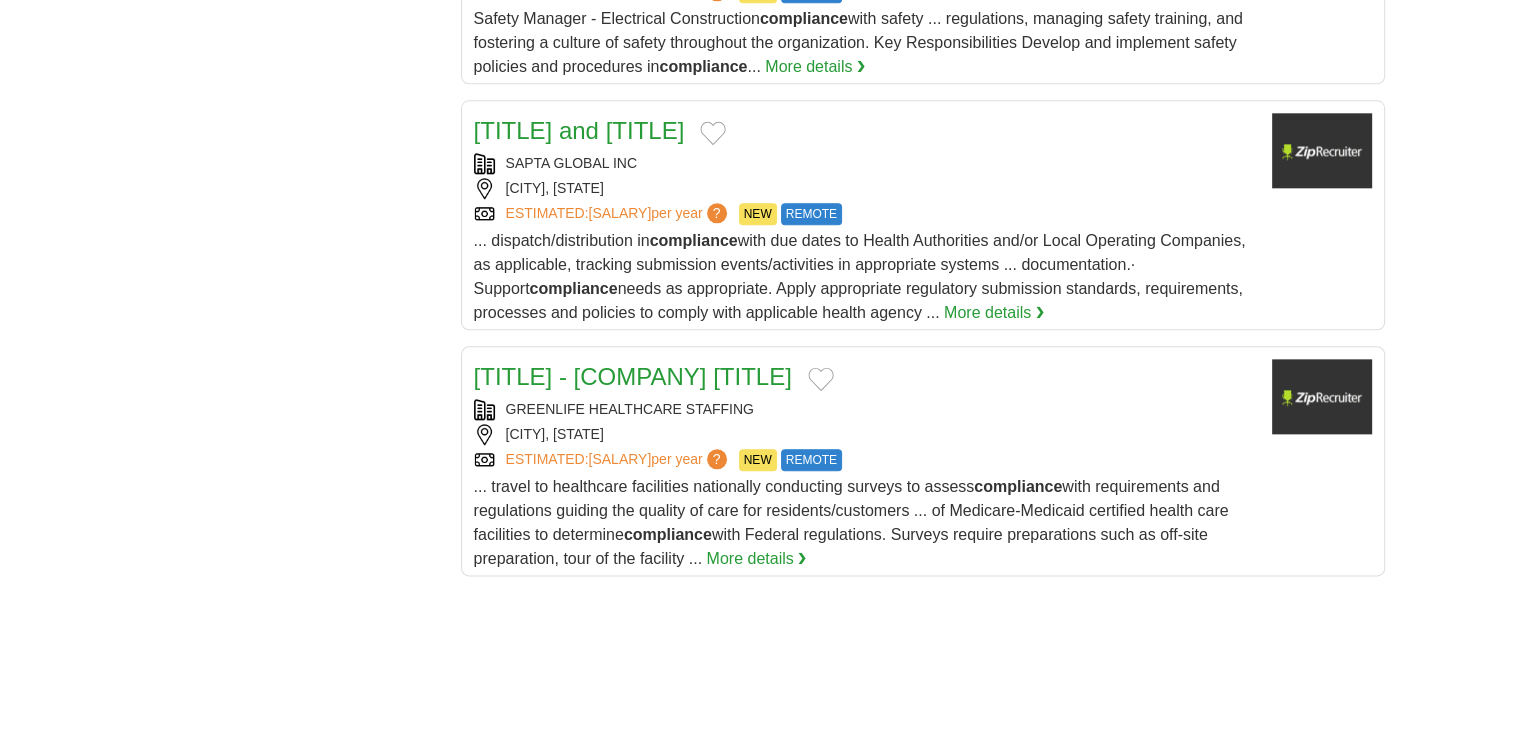 click on "[EMAIL]
MyAdzuna
Alerts
Favorites
Resumes
ApplyIQ
Preferences
Posted jobs
Logout
Advertise
[NUMBER]
Remote compliance Jobs in the [STATE]
Salary
Salary
Select a salary range
Salary from
from [SALARY]
from [SALARY]" at bounding box center (760, 54) 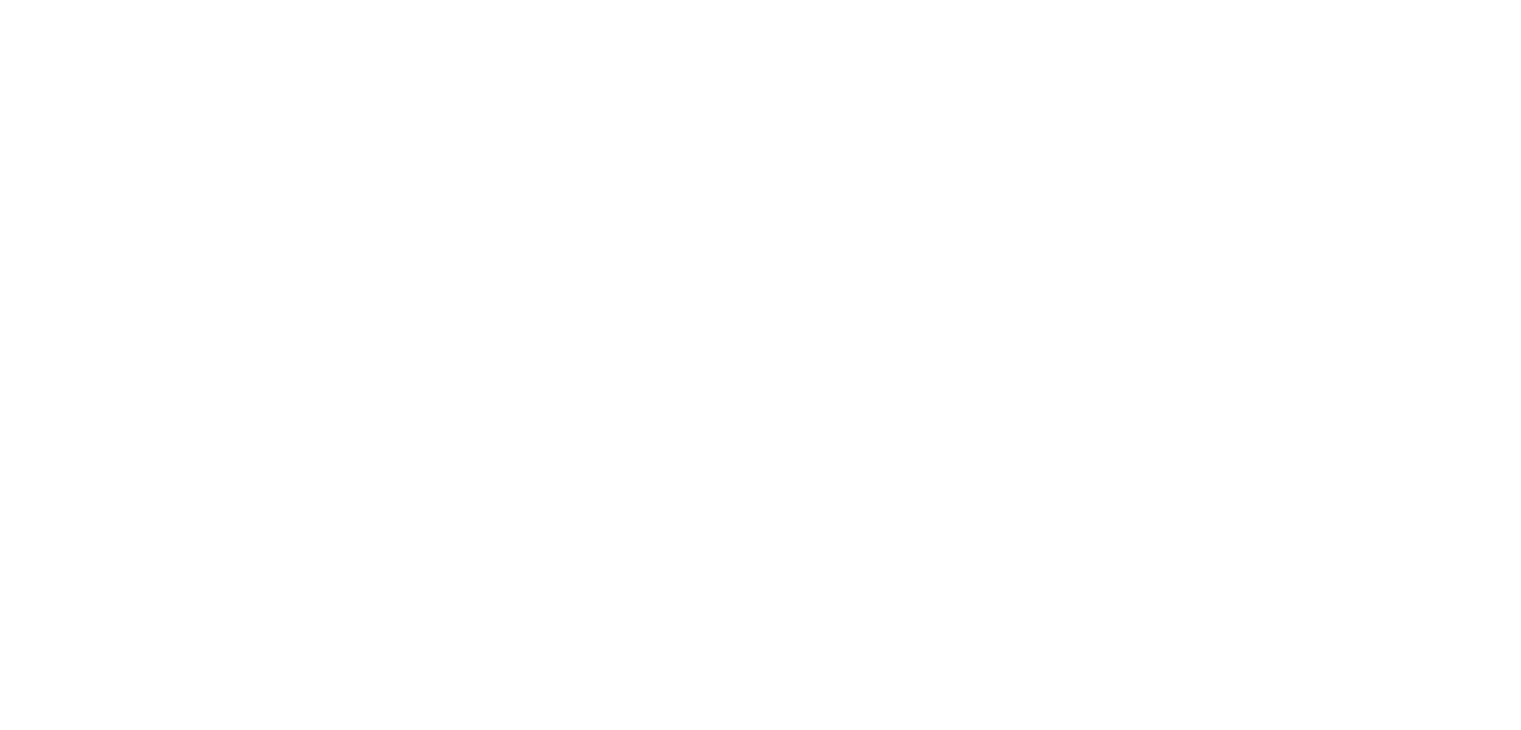 scroll, scrollTop: 3183, scrollLeft: 0, axis: vertical 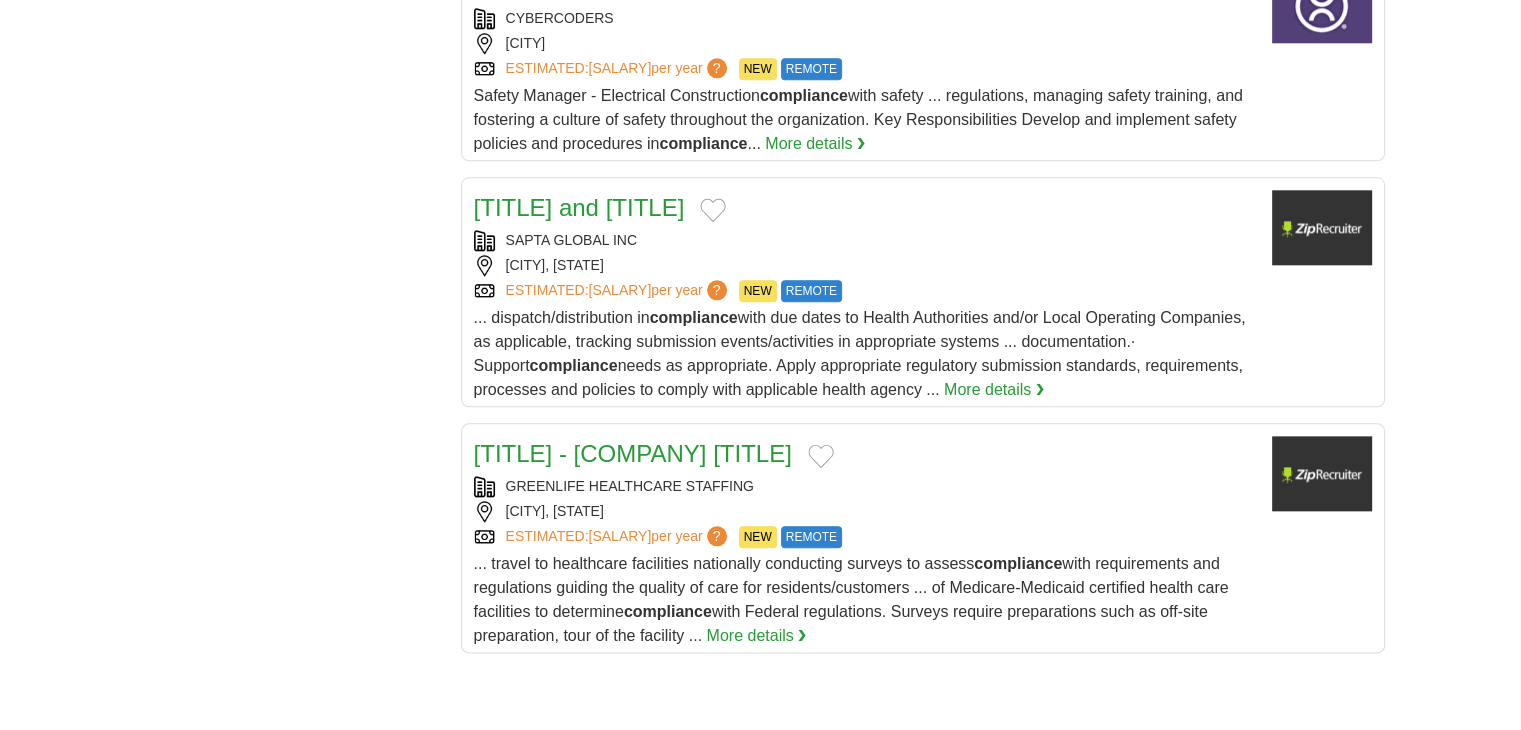 click on "[TITLE] and [TITLE]" at bounding box center [579, 207] 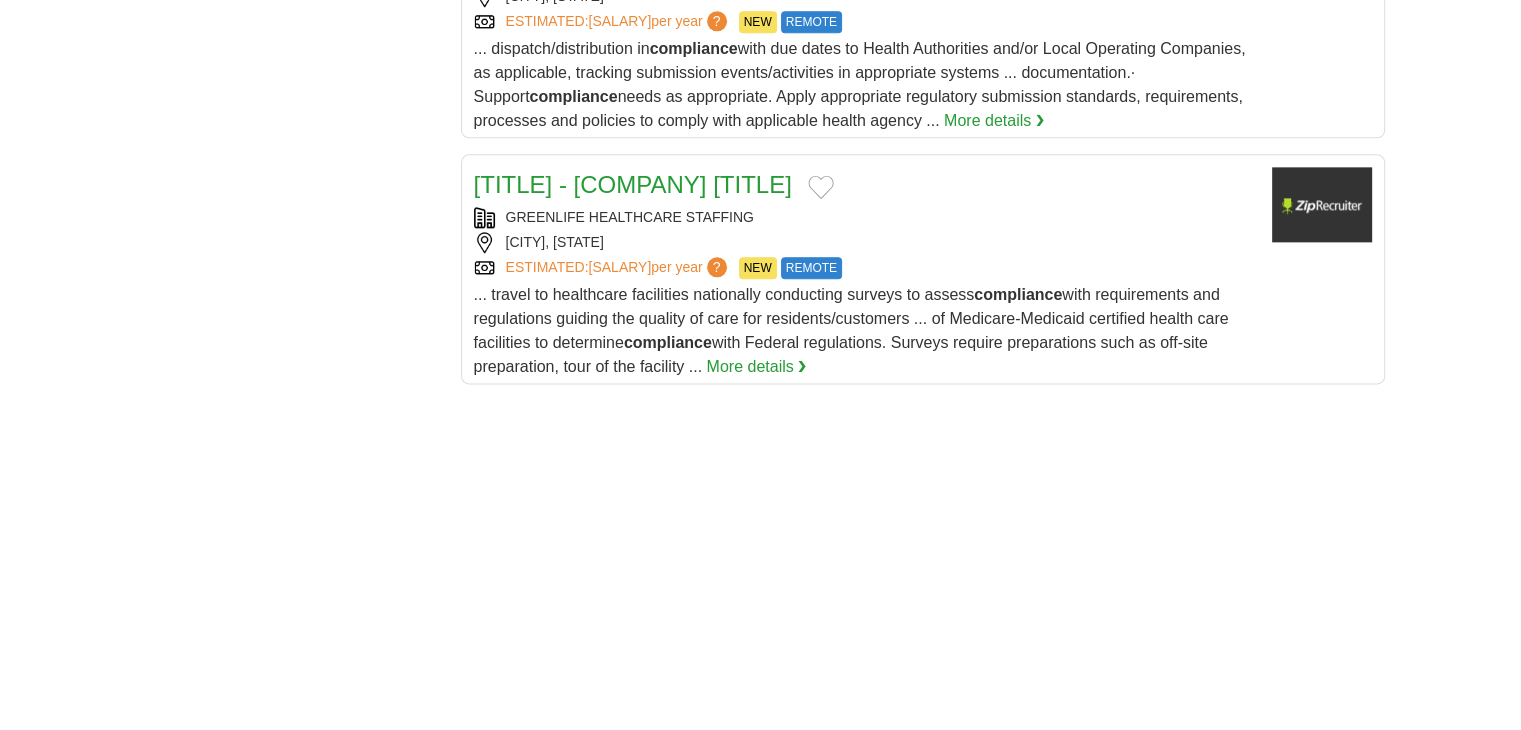 scroll, scrollTop: 2518, scrollLeft: 0, axis: vertical 